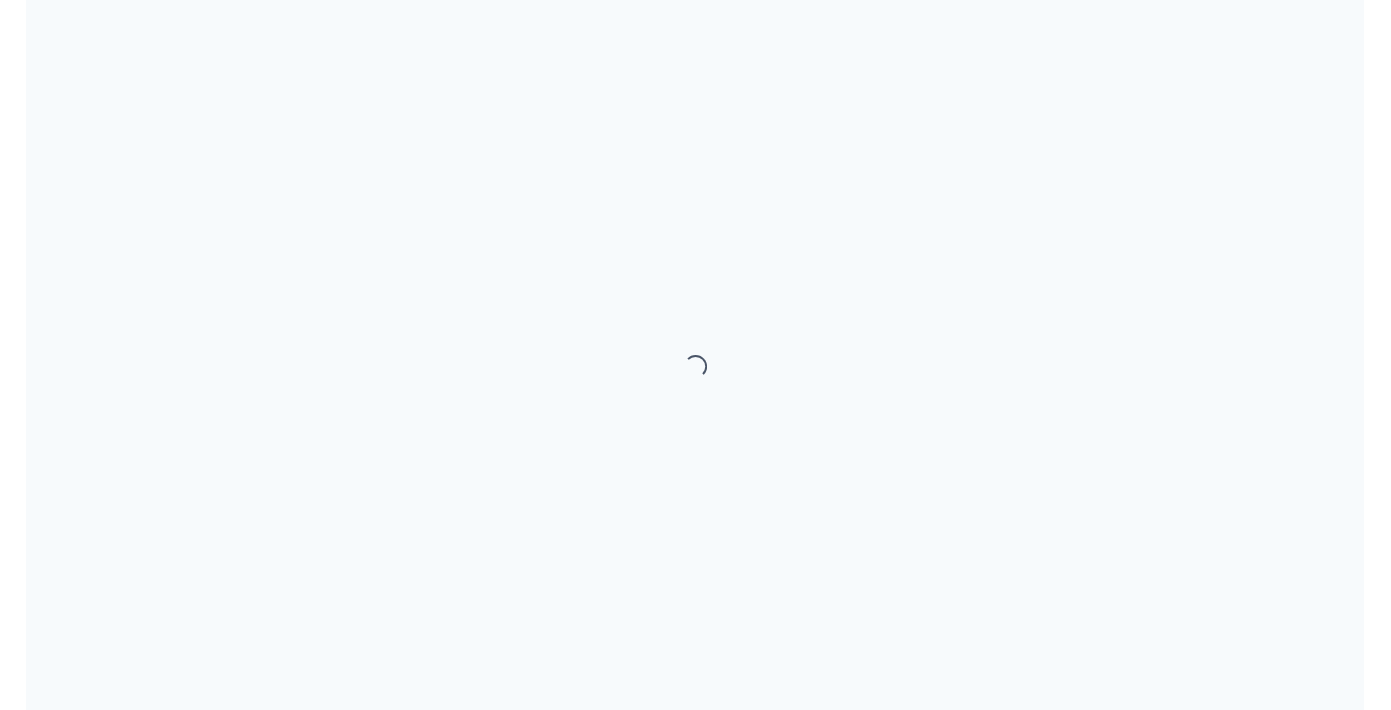 scroll, scrollTop: 0, scrollLeft: 0, axis: both 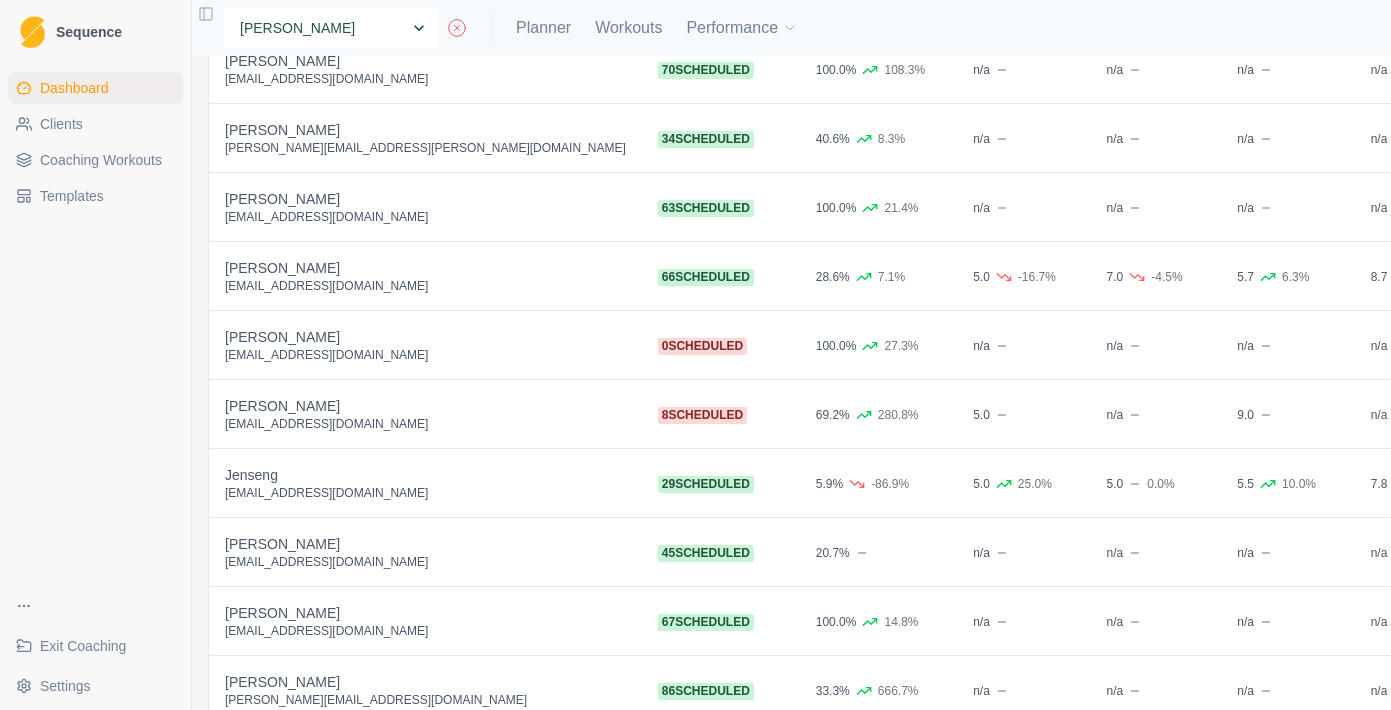select on "97865599-59ca-4dd0-bcfa-7ebb7123334f" 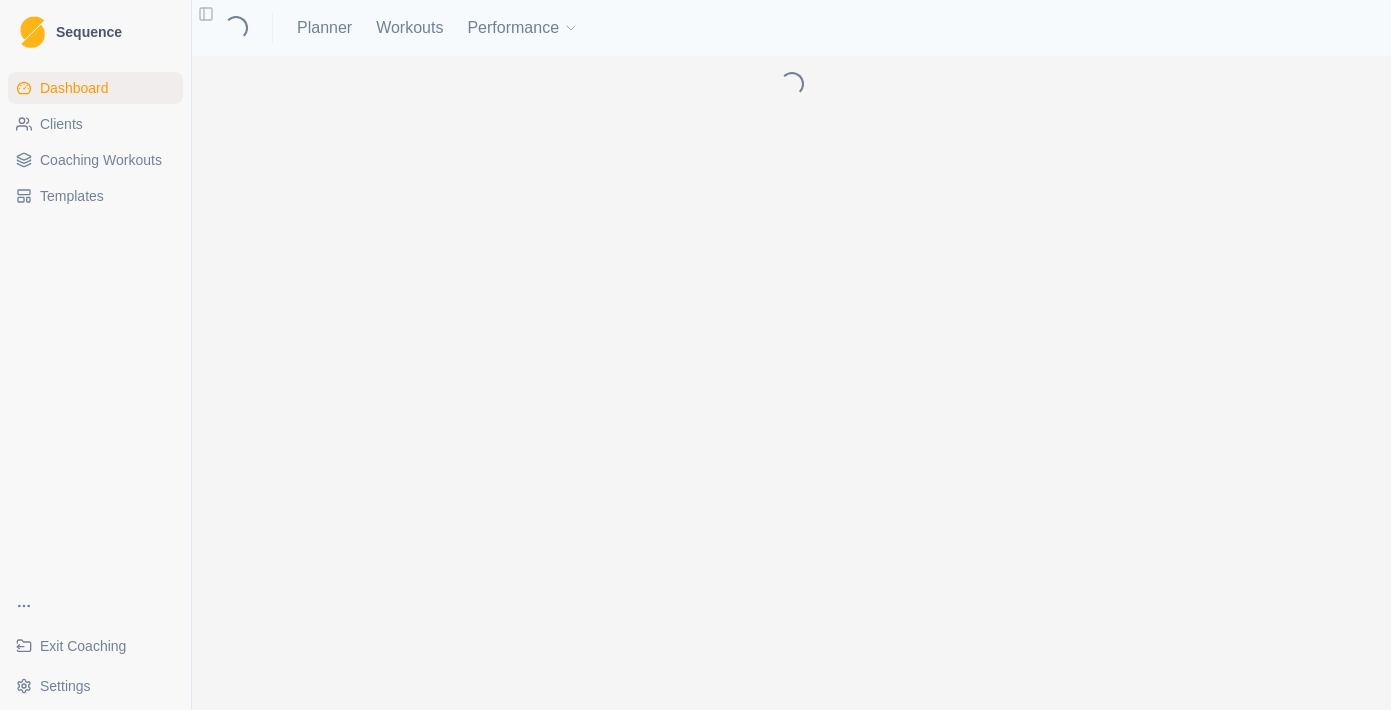 scroll, scrollTop: 0, scrollLeft: 0, axis: both 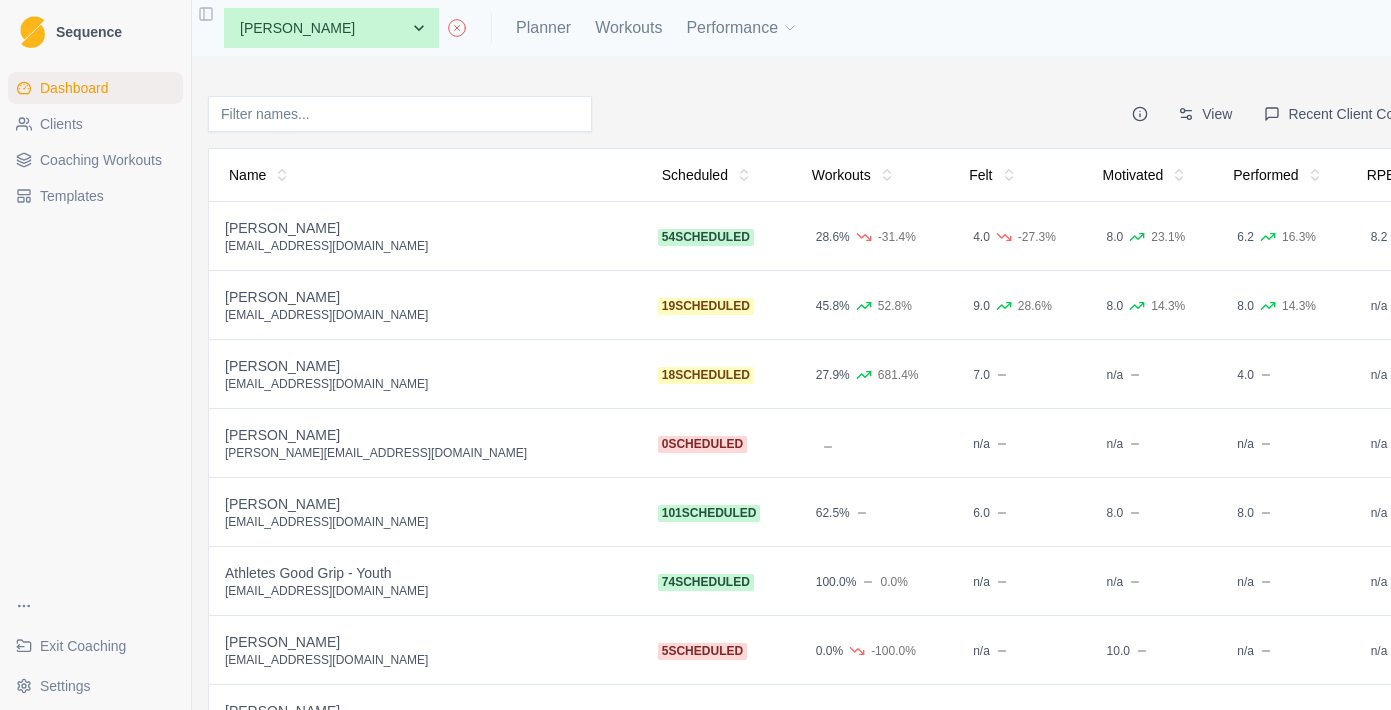 click on "Coaching Workouts" at bounding box center (95, 160) 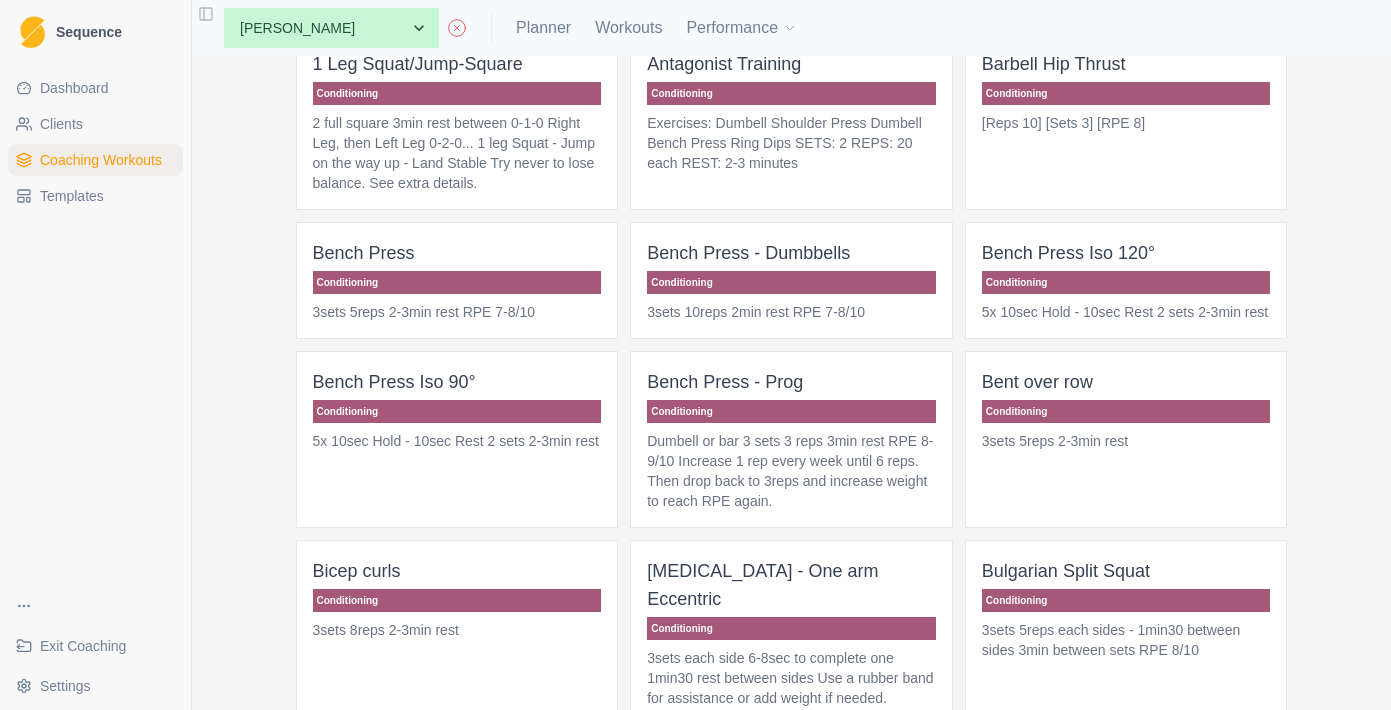 scroll, scrollTop: 494, scrollLeft: 0, axis: vertical 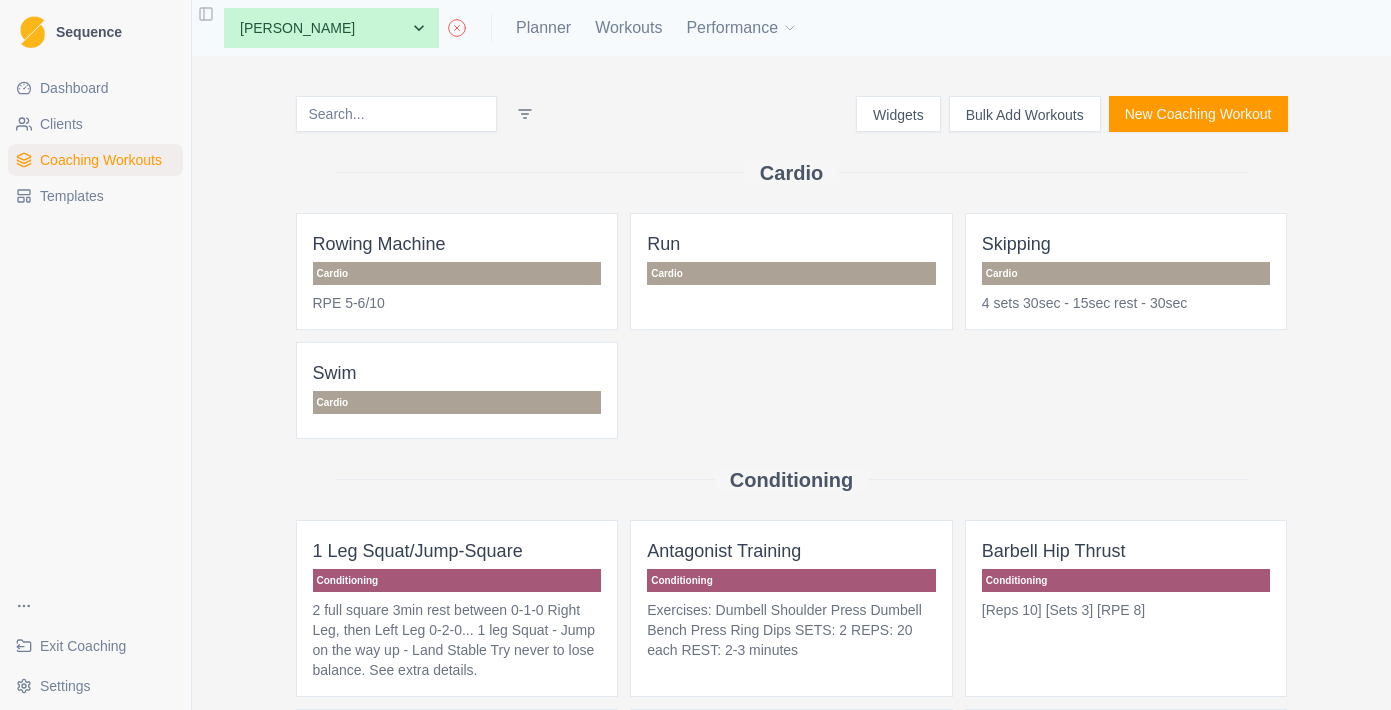 click on "Bulk Add Workouts" at bounding box center (1025, 114) 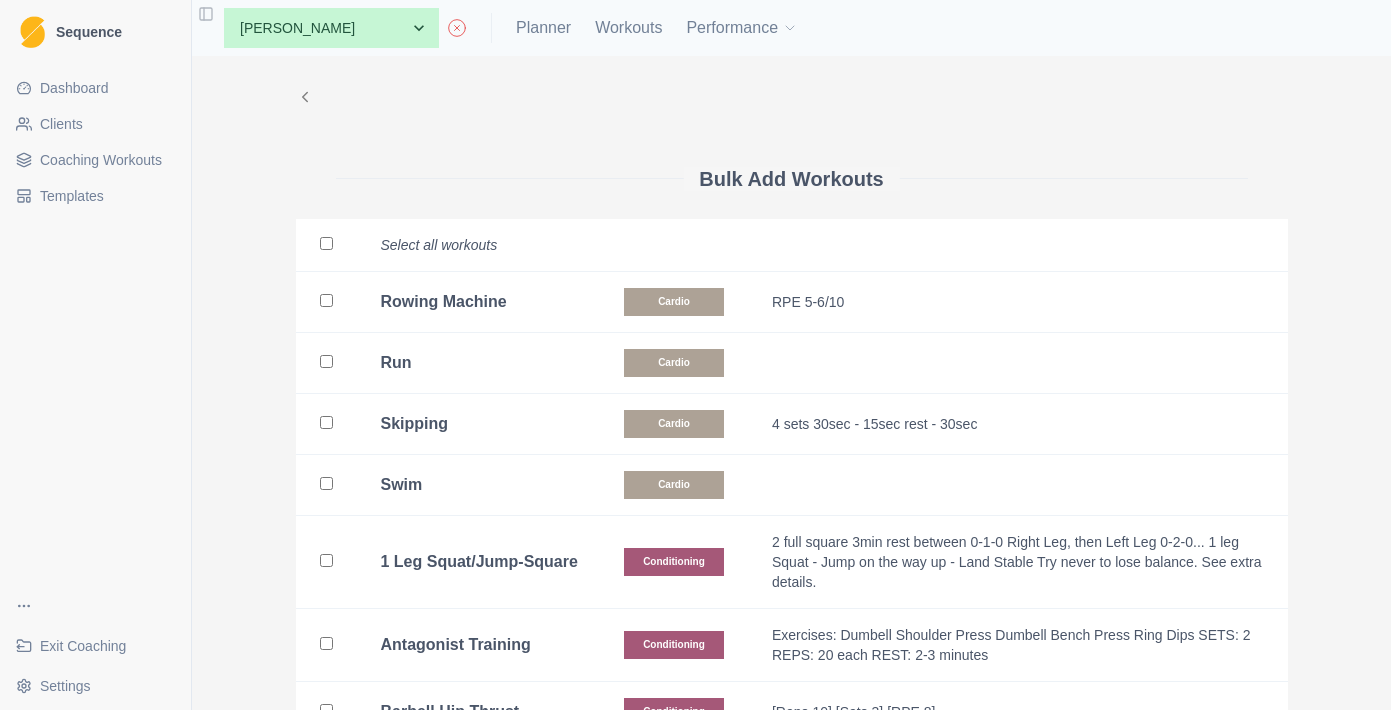 click at bounding box center [326, 302] 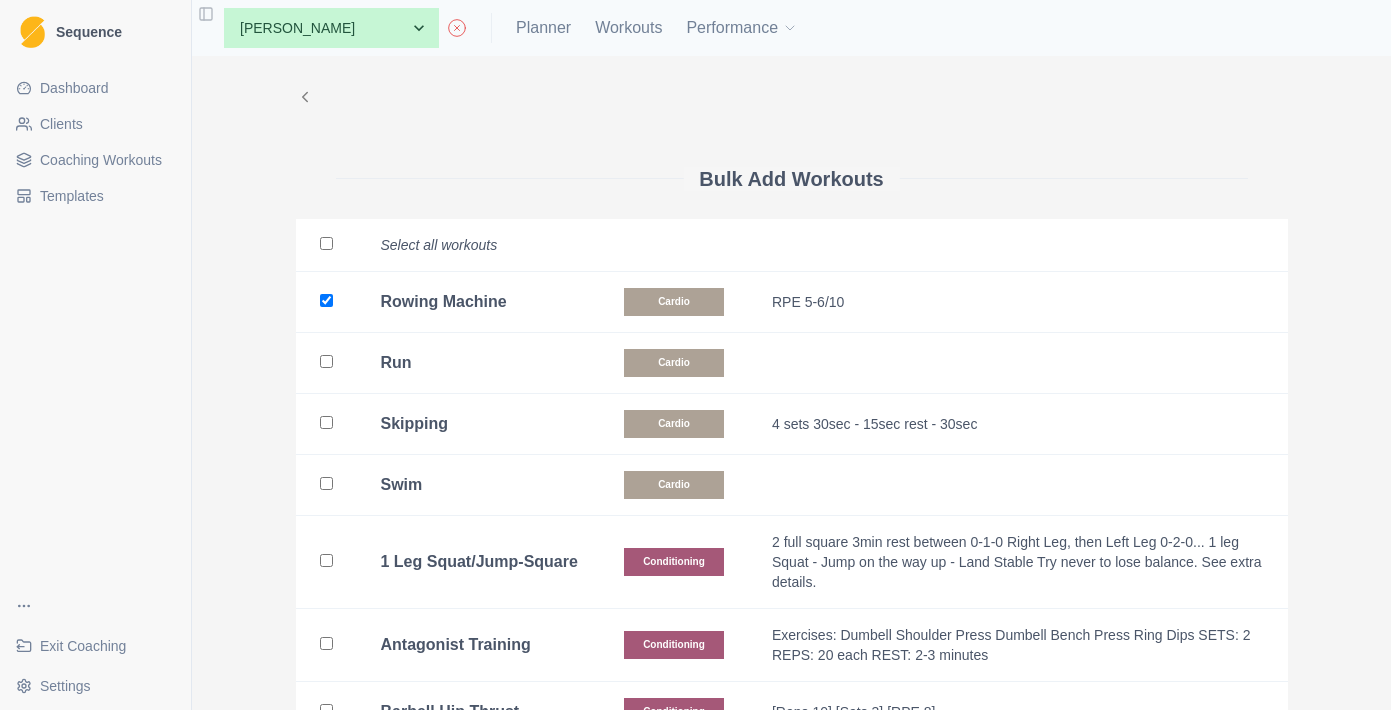 checkbox on "true" 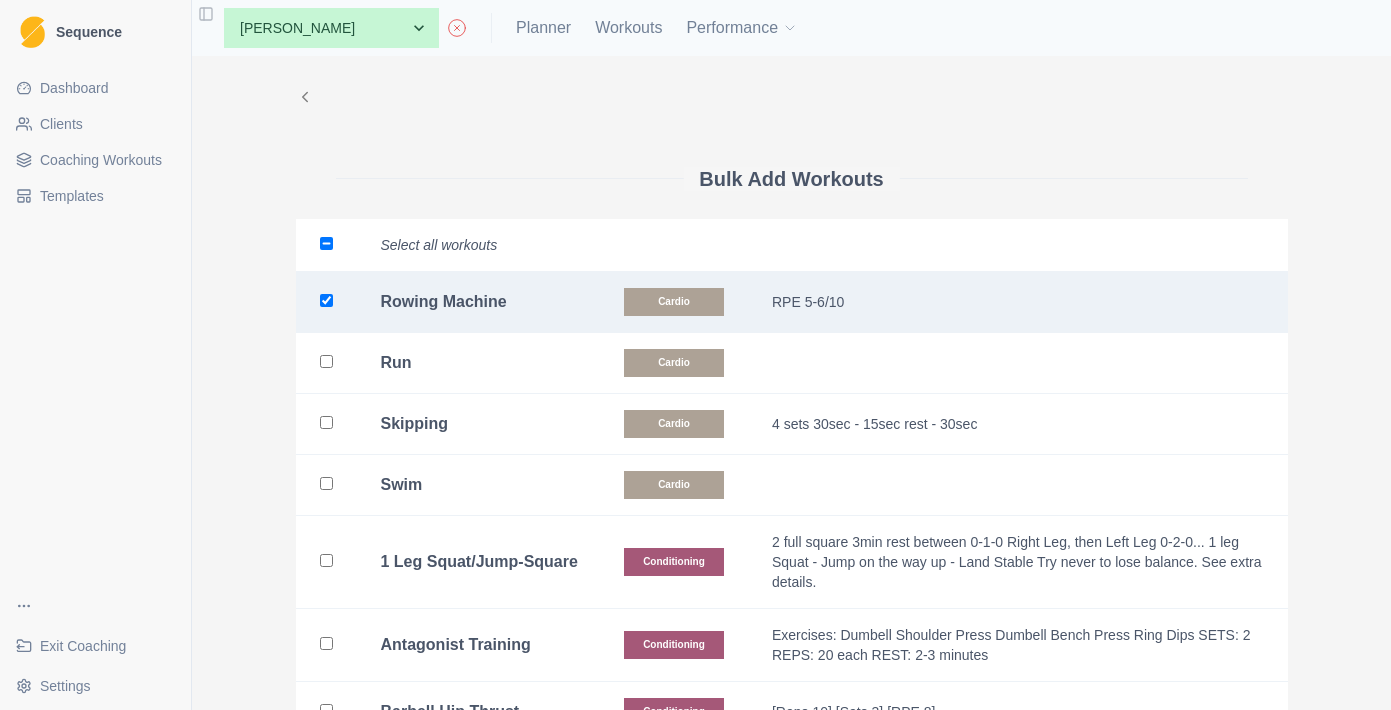 click at bounding box center [326, 363] 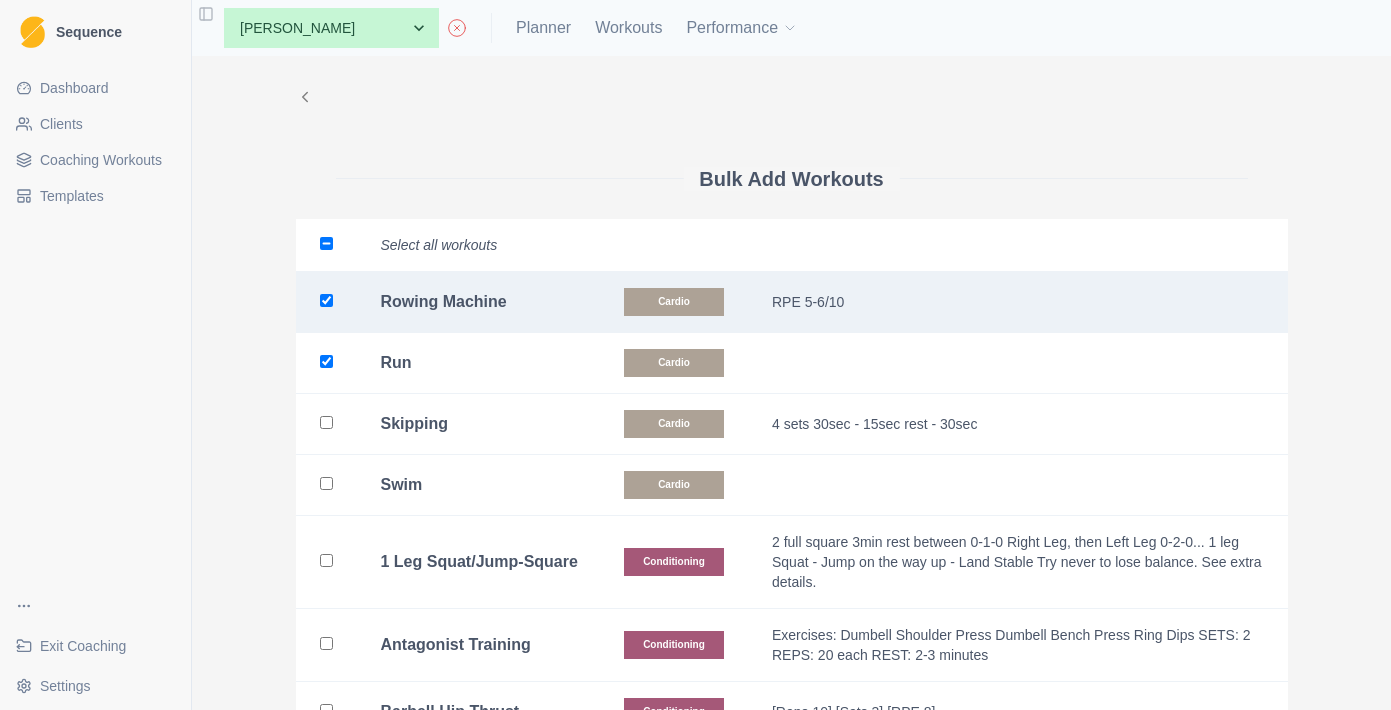 checkbox on "true" 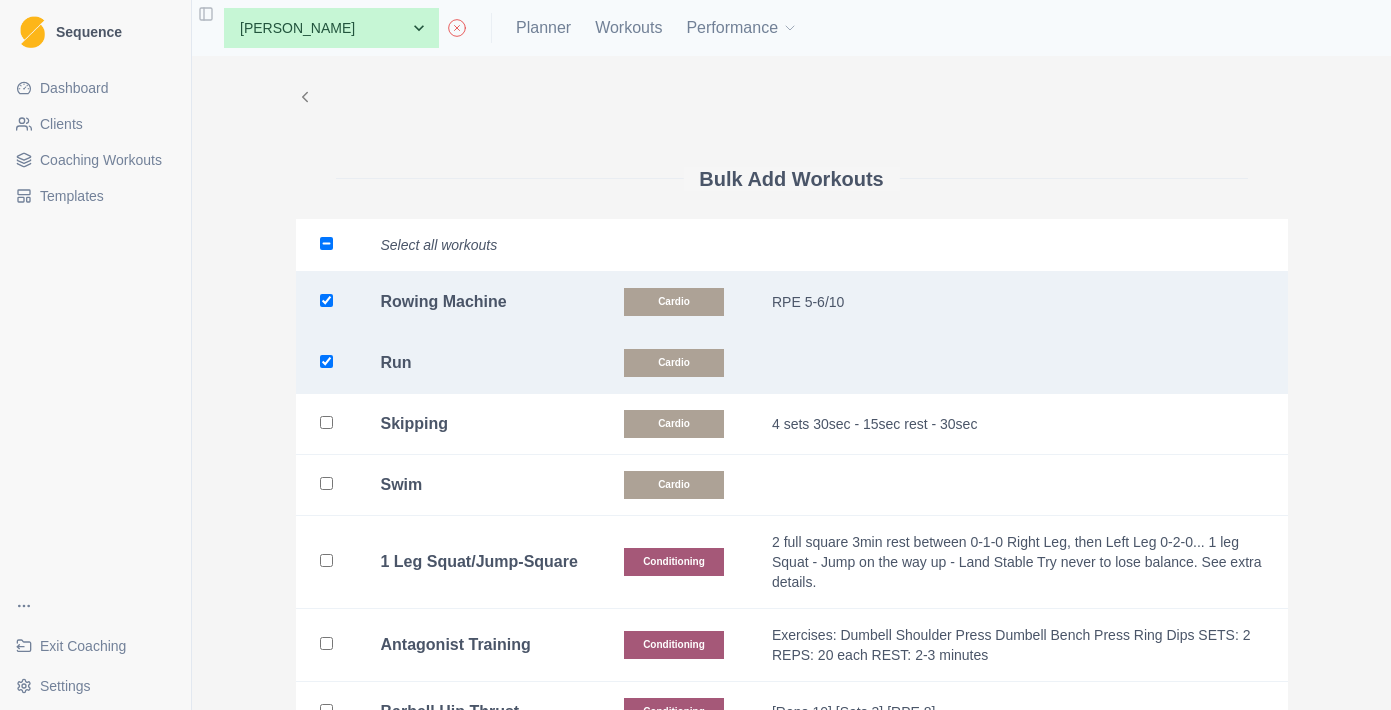 click on "Skipping" at bounding box center (478, 424) 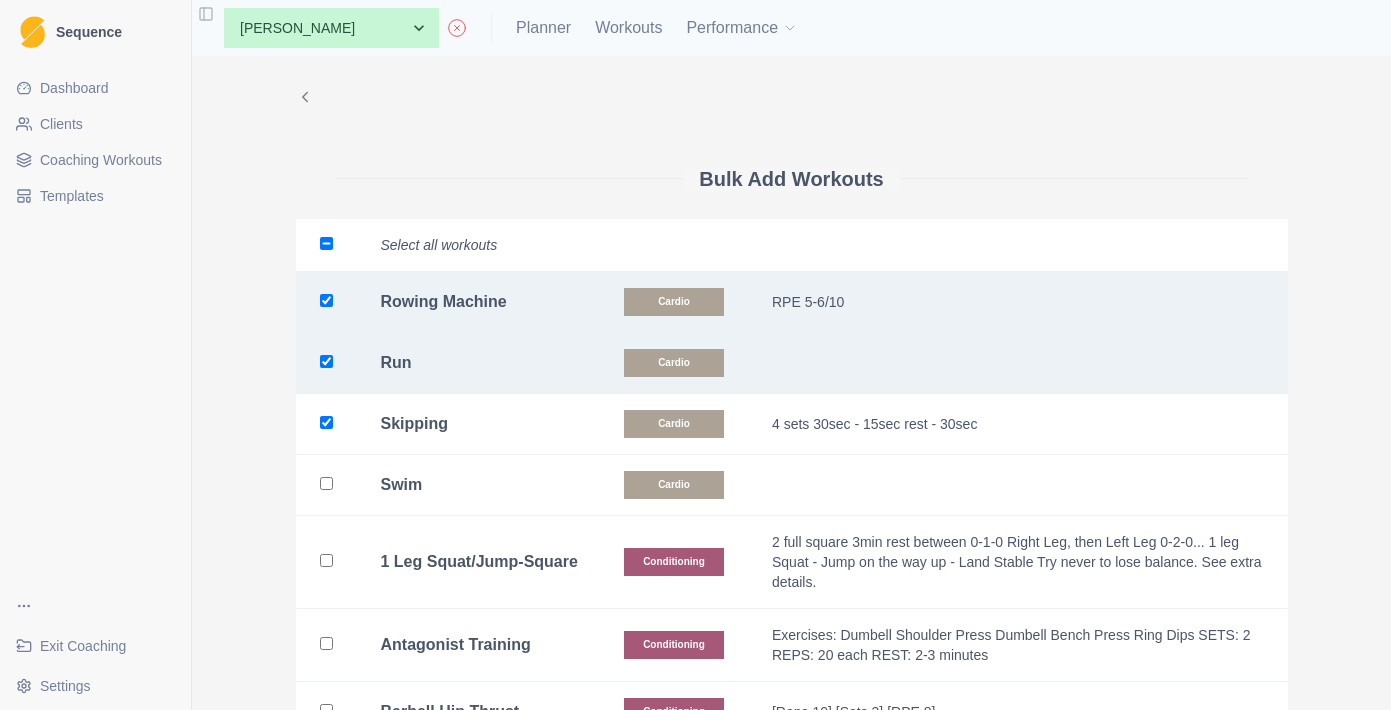 checkbox on "true" 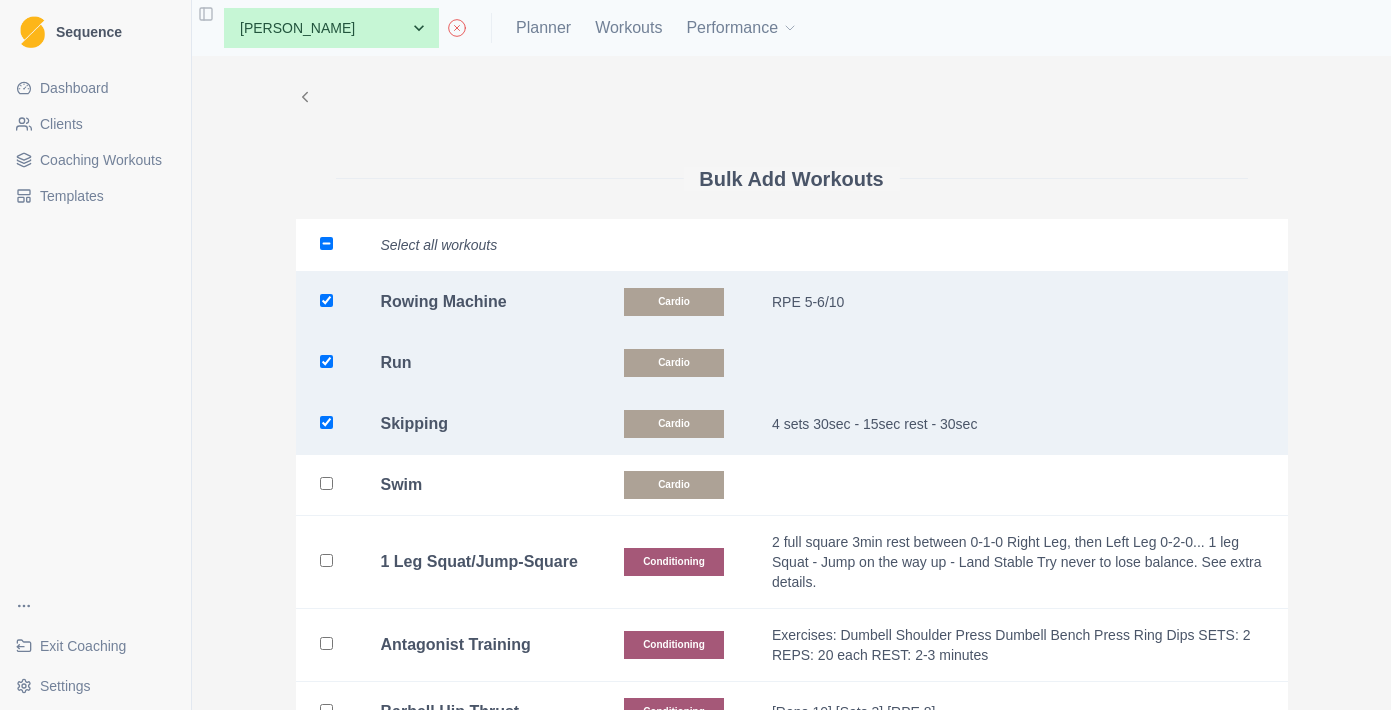click at bounding box center (326, 363) 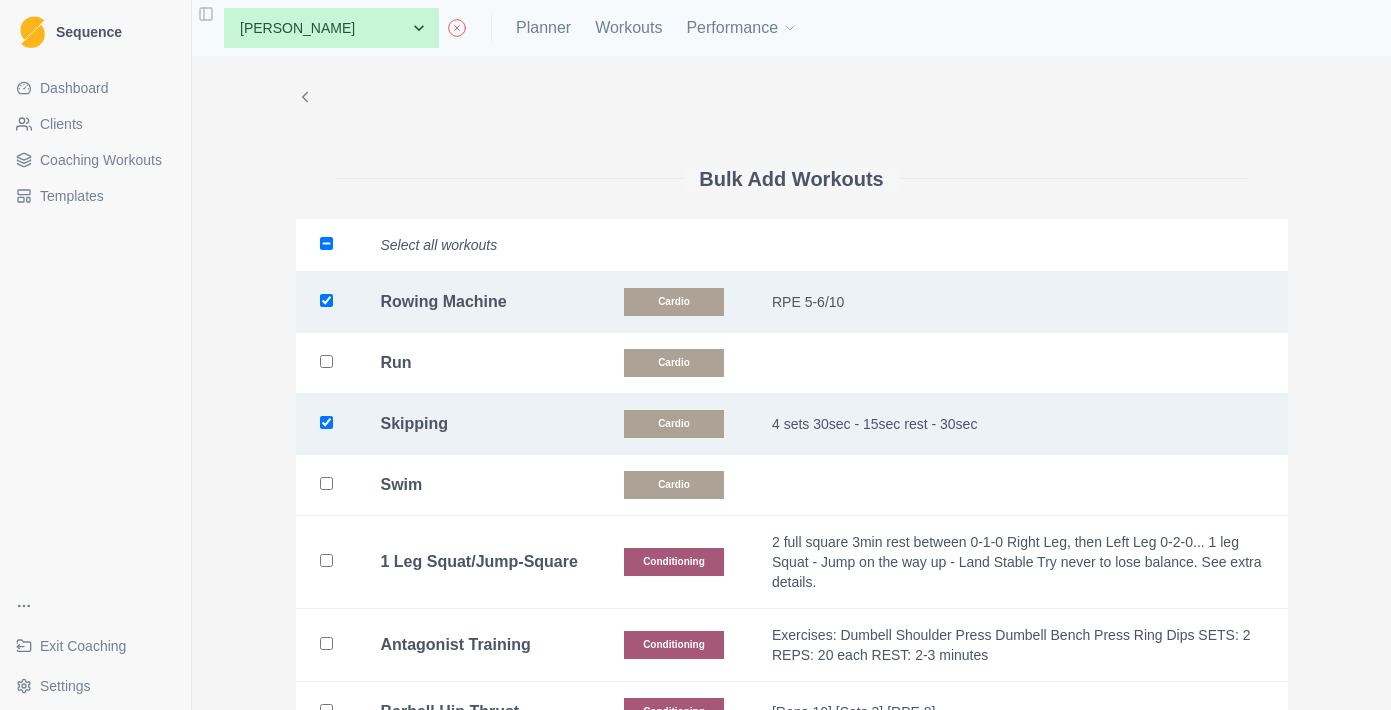 checkbox on "false" 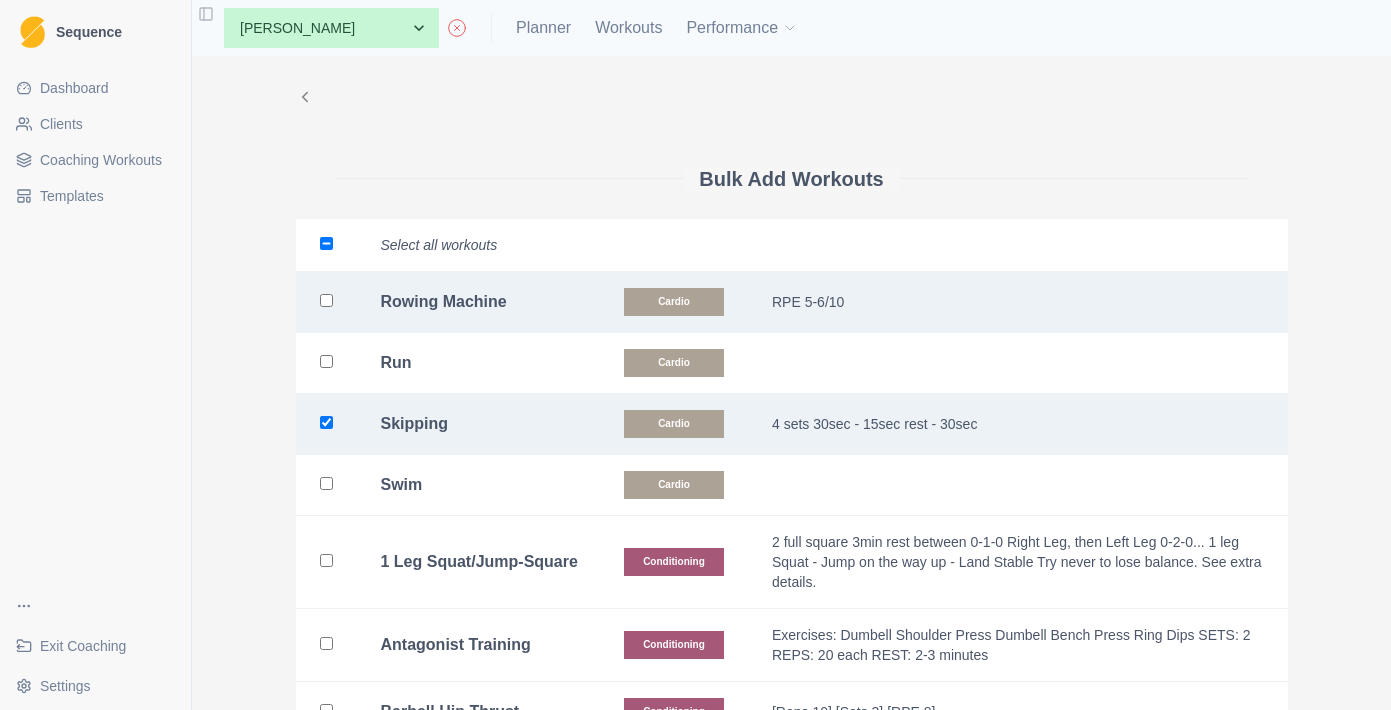 checkbox on "false" 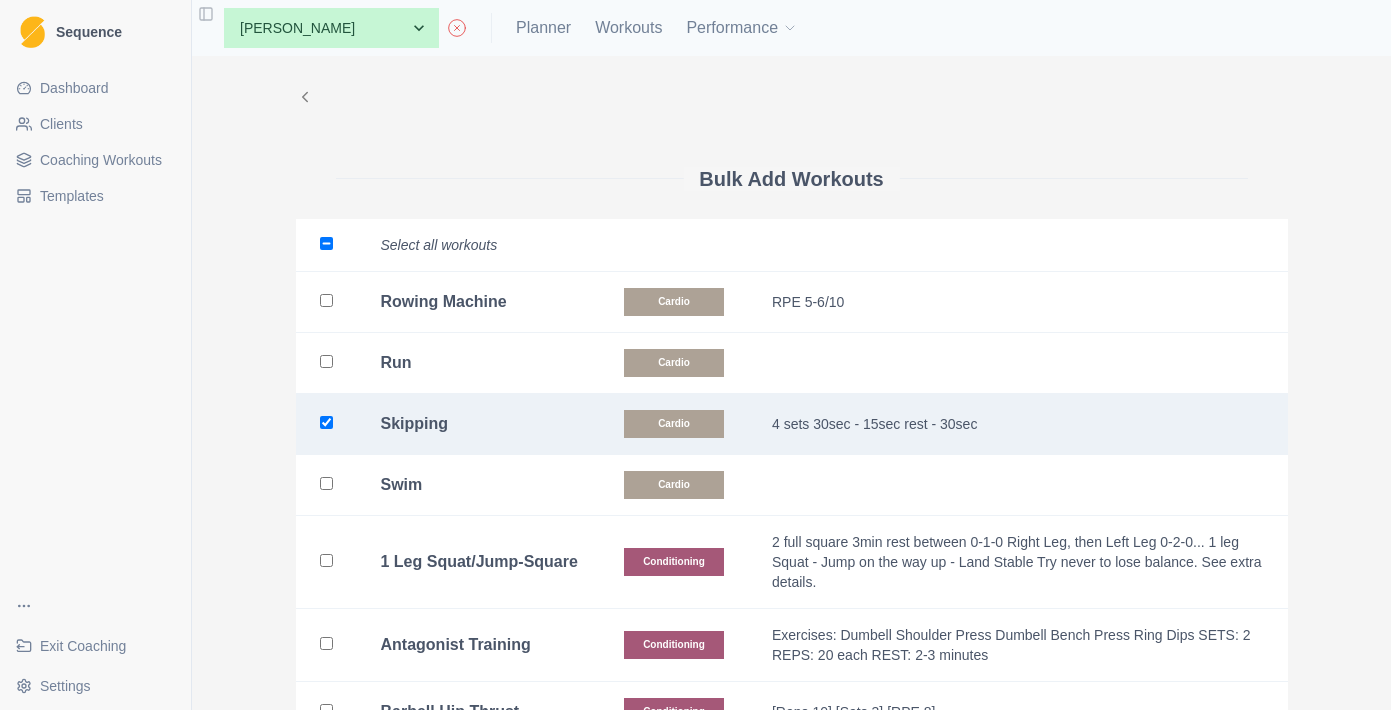 click on "Skipping" at bounding box center [478, 424] 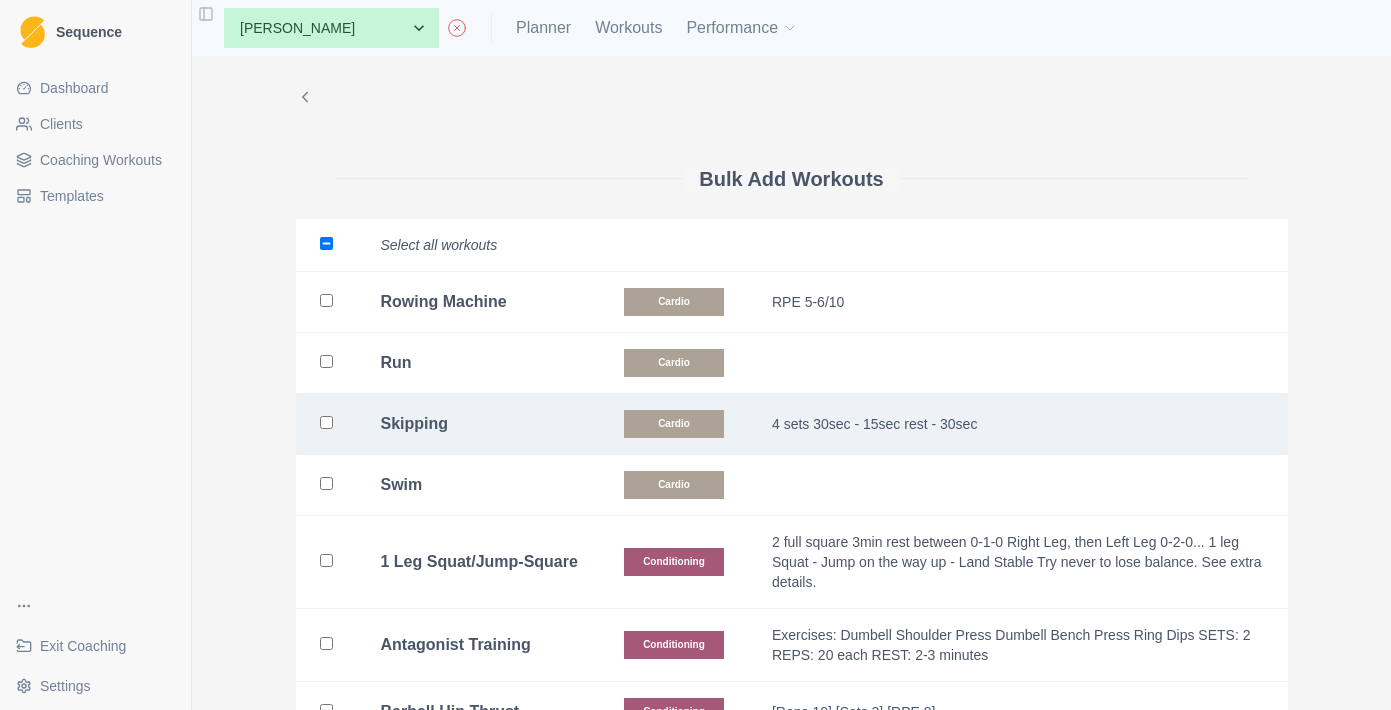 checkbox on "false" 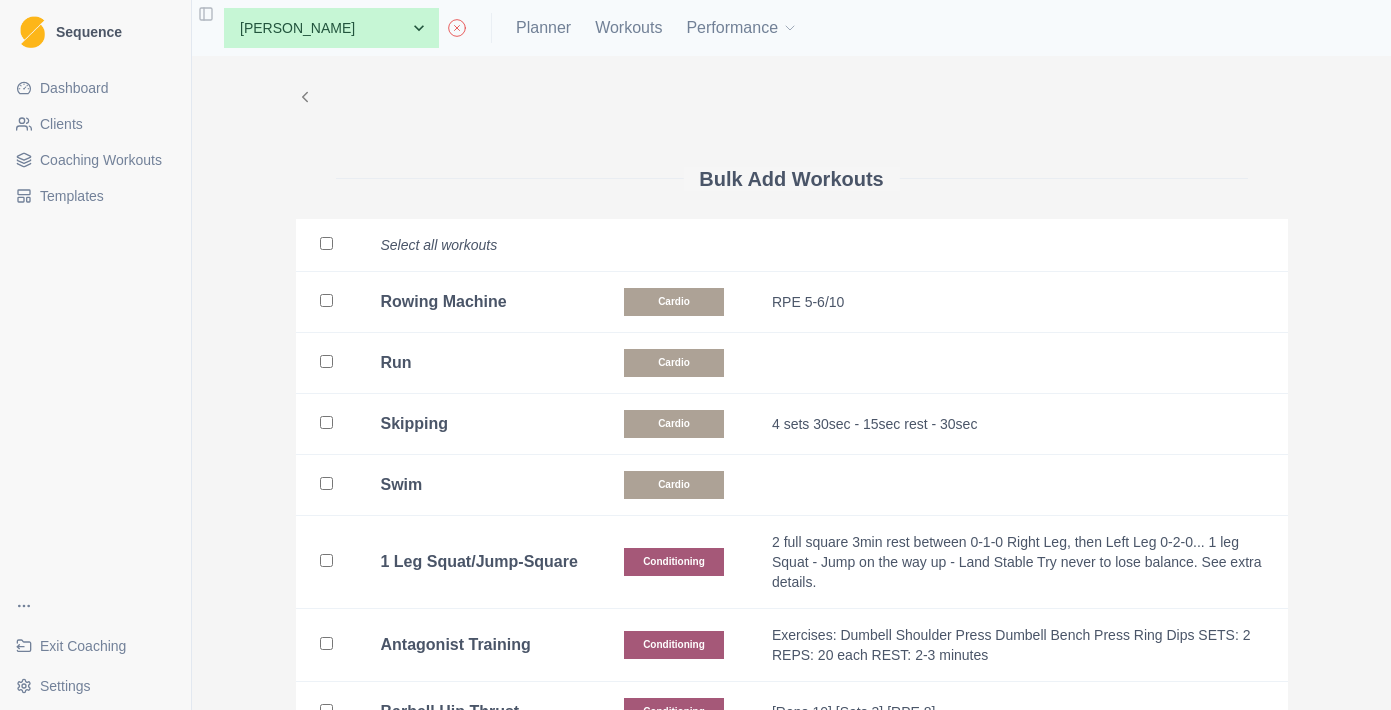 click at bounding box center [326, 243] 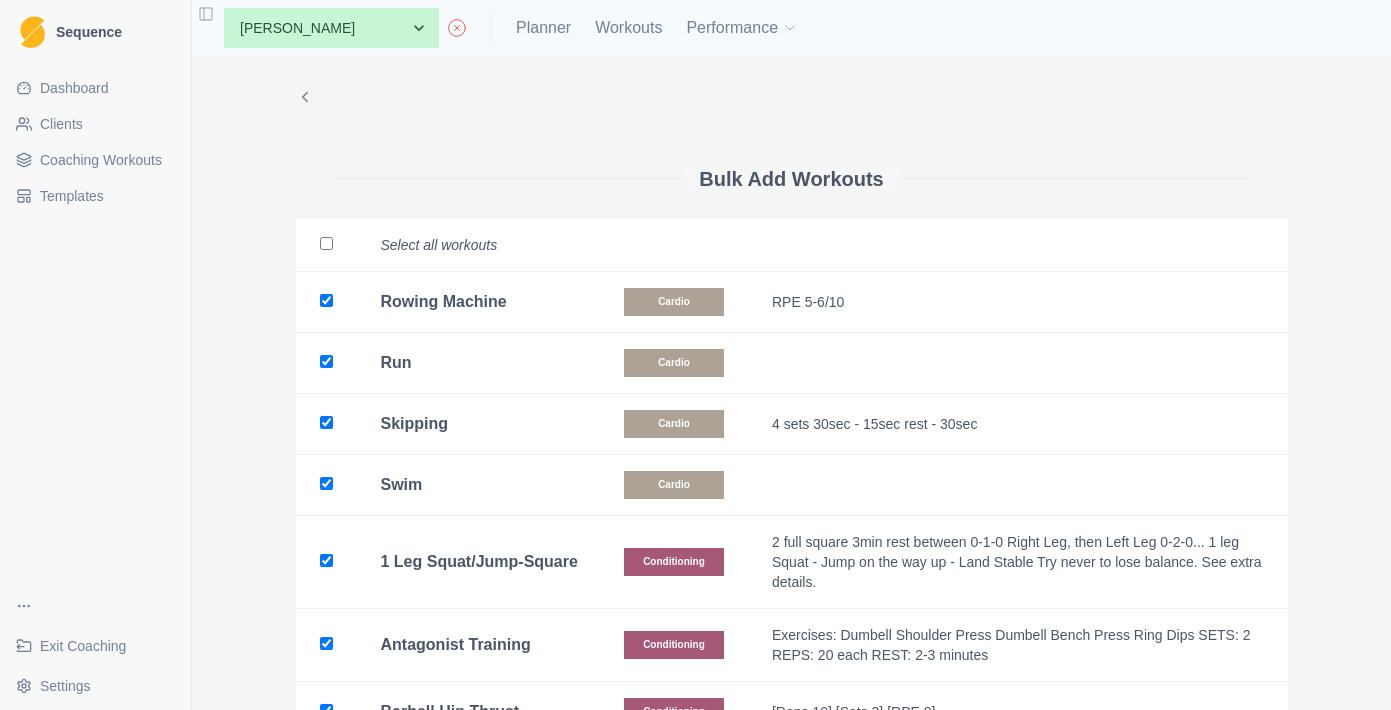checkbox on "true" 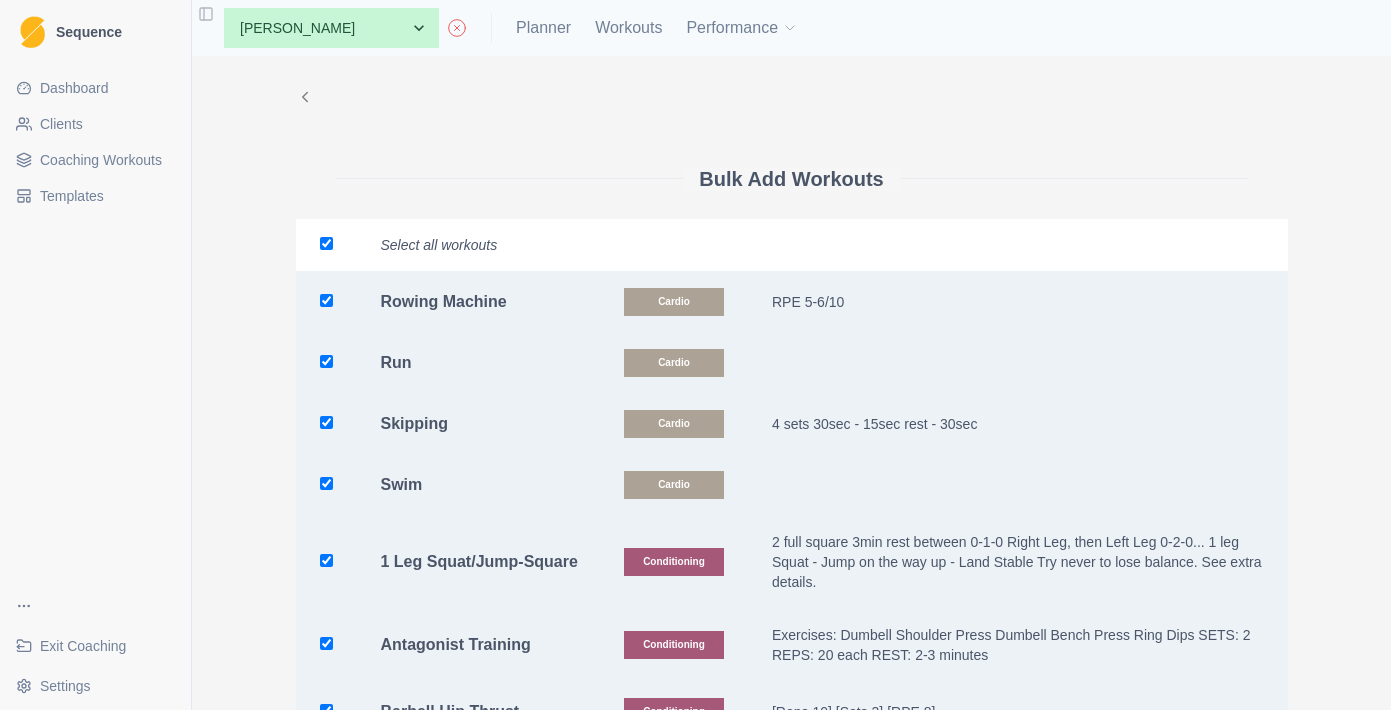 scroll, scrollTop: 0, scrollLeft: 0, axis: both 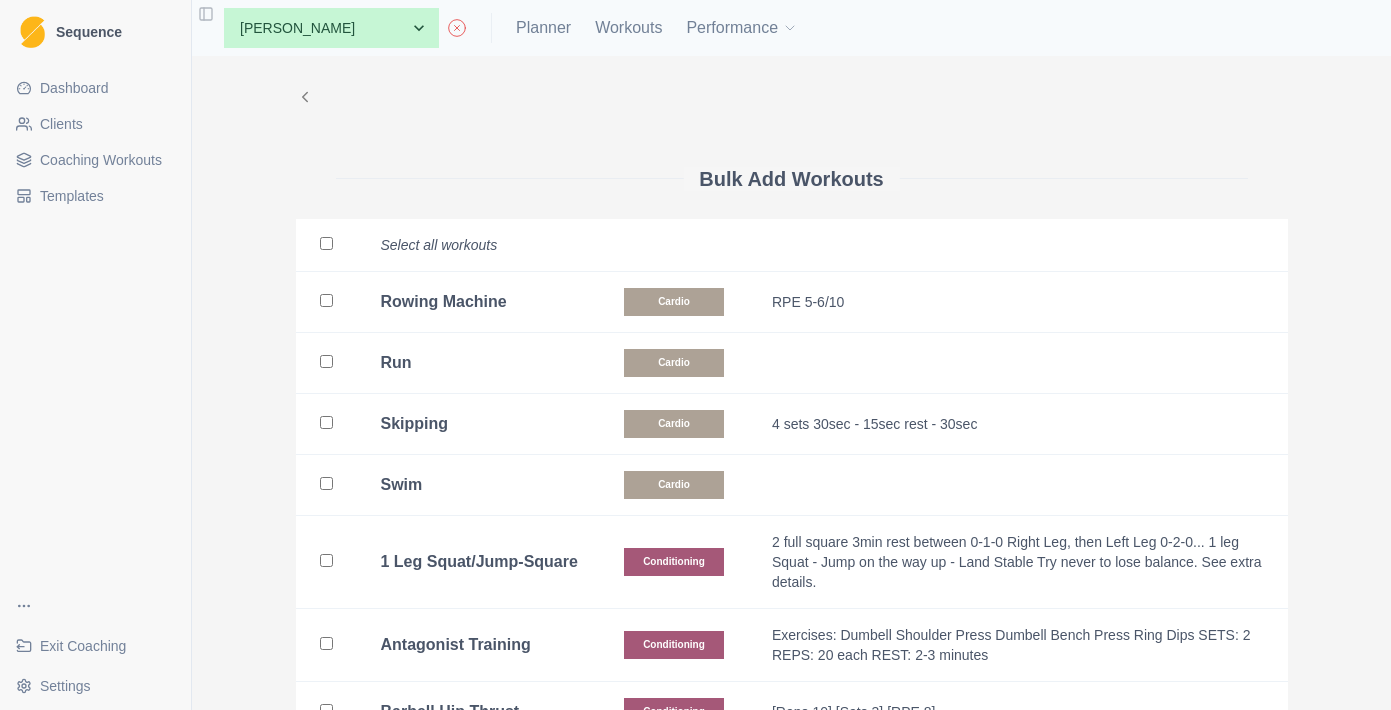 click at bounding box center (326, 302) 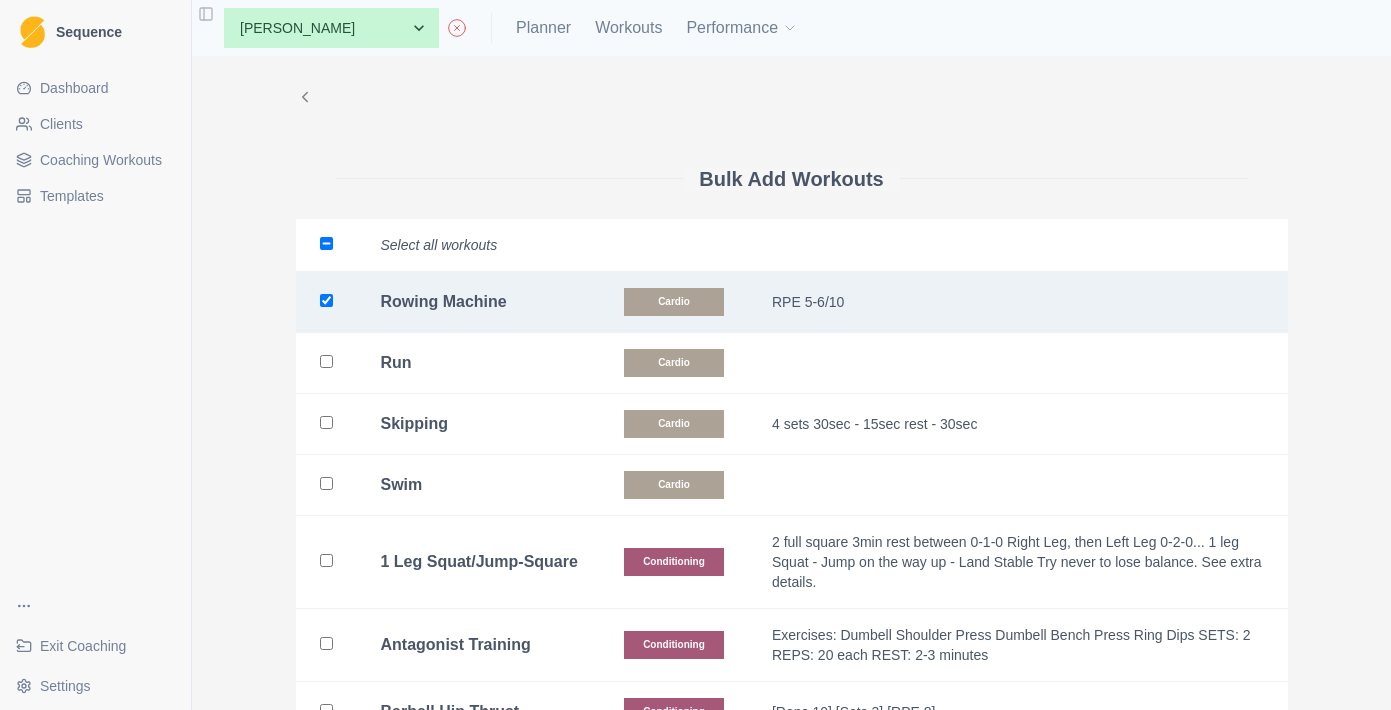 click at bounding box center (326, 363) 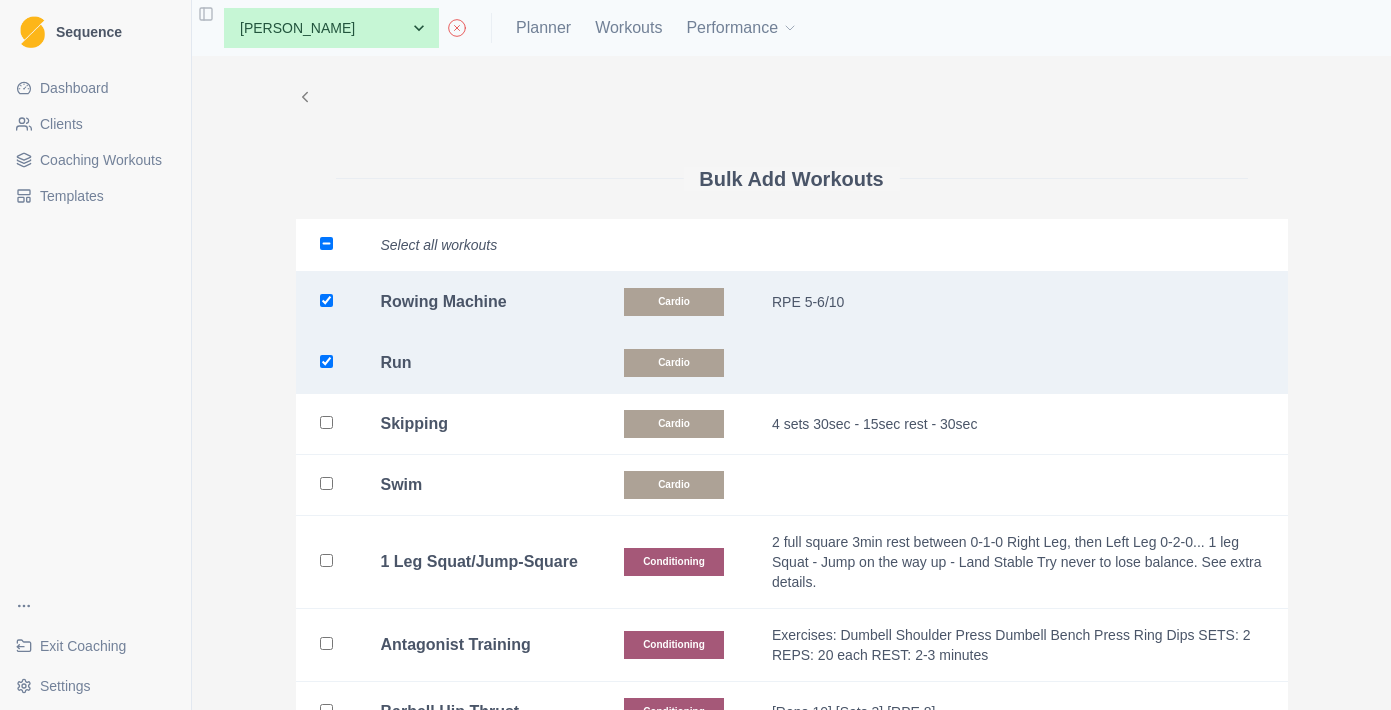 click on "Swim" at bounding box center [478, 485] 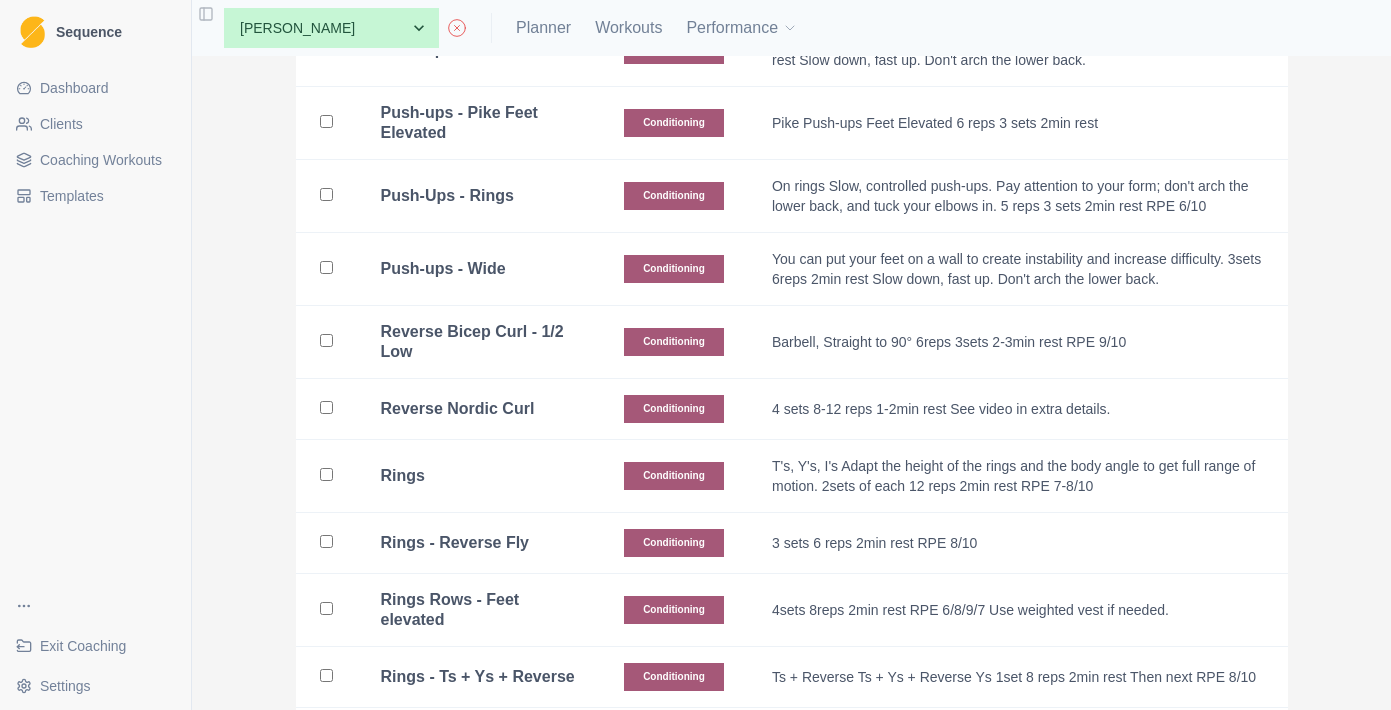 scroll, scrollTop: 5245, scrollLeft: 0, axis: vertical 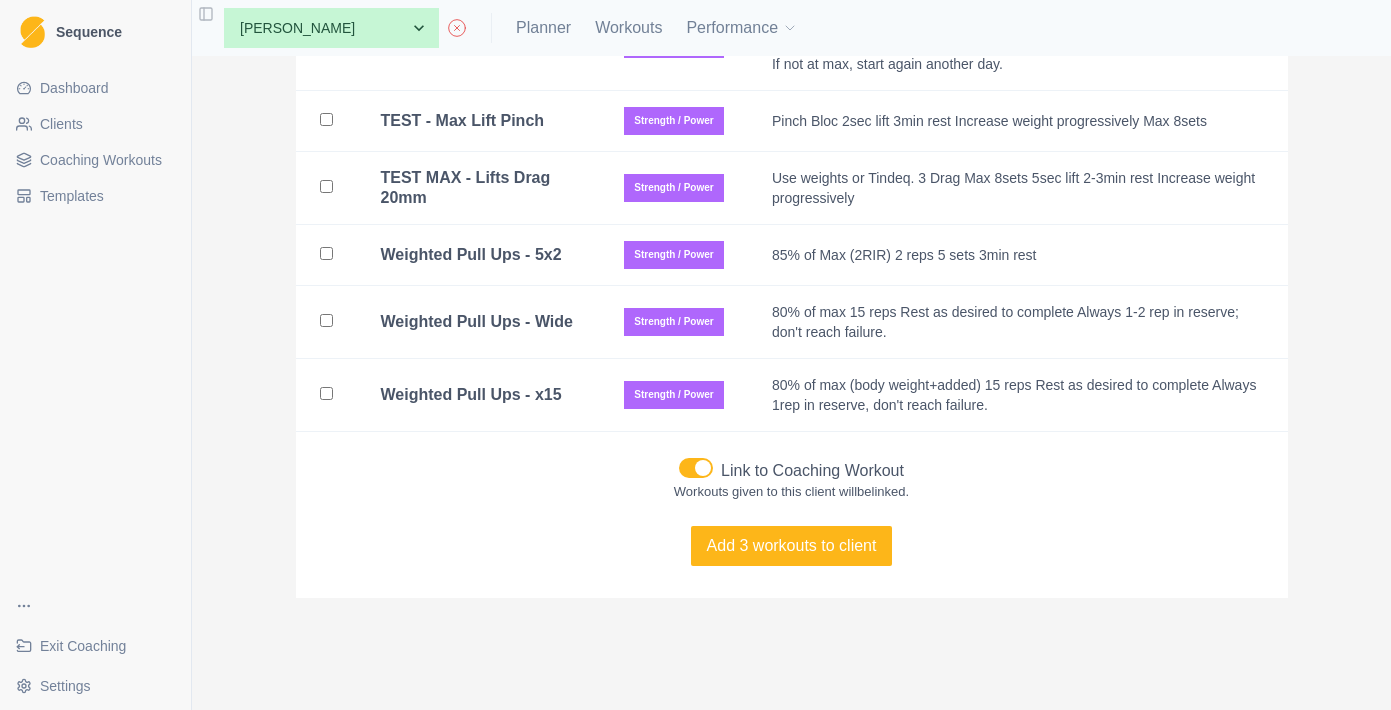 click at bounding box center (696, 468) 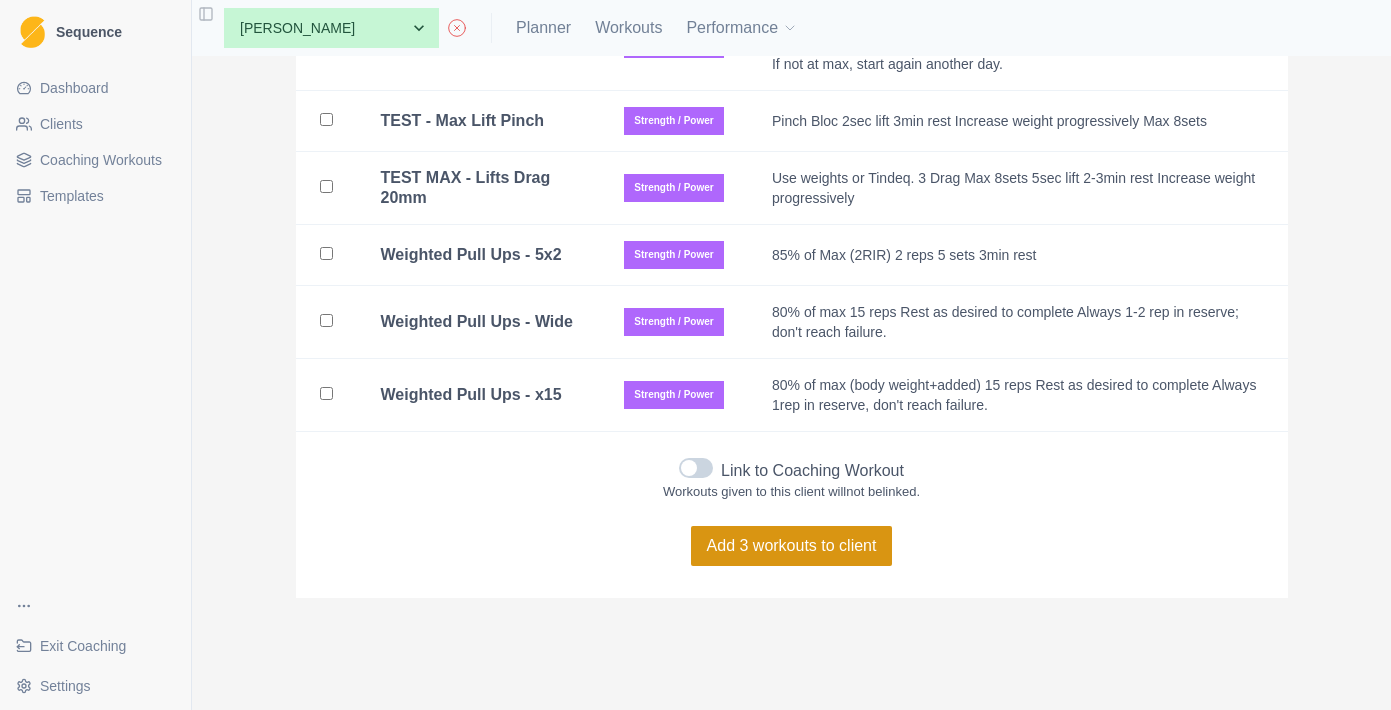 click on "Add 3 workouts to client" at bounding box center [792, 546] 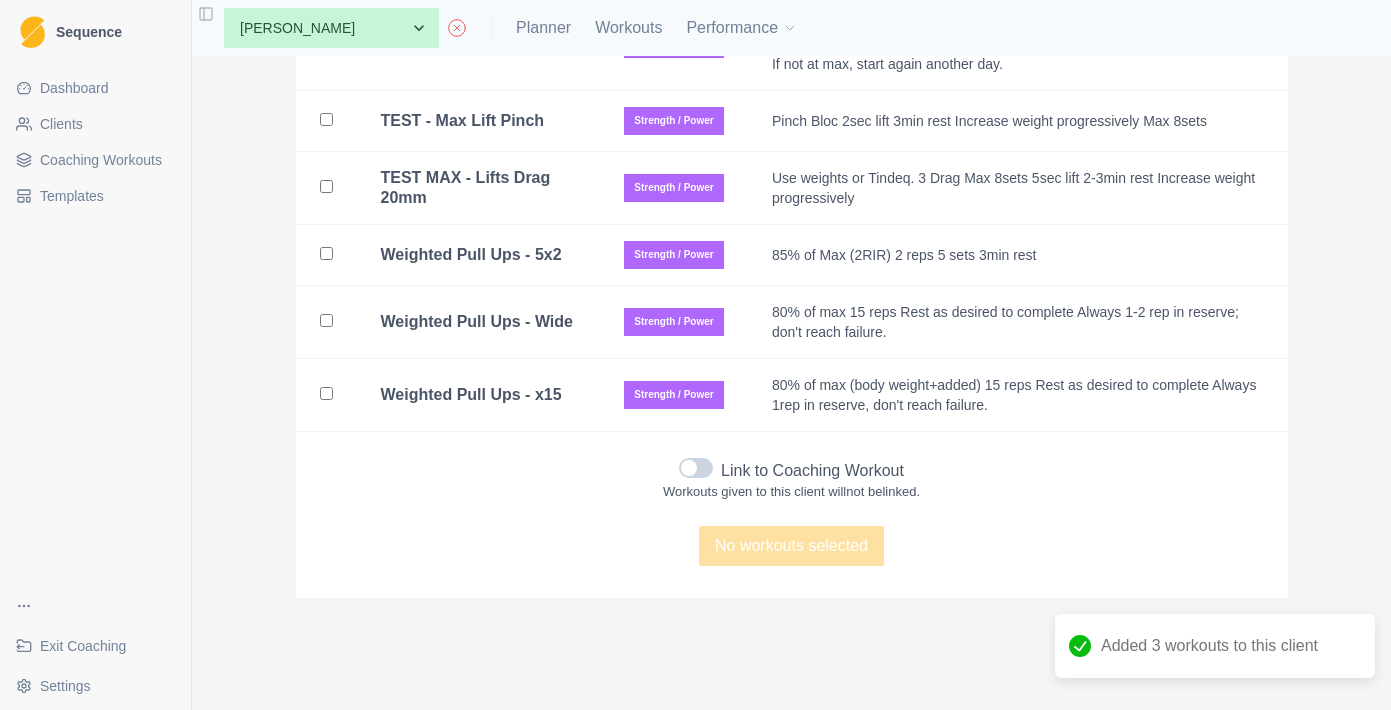 scroll, scrollTop: 22073, scrollLeft: 0, axis: vertical 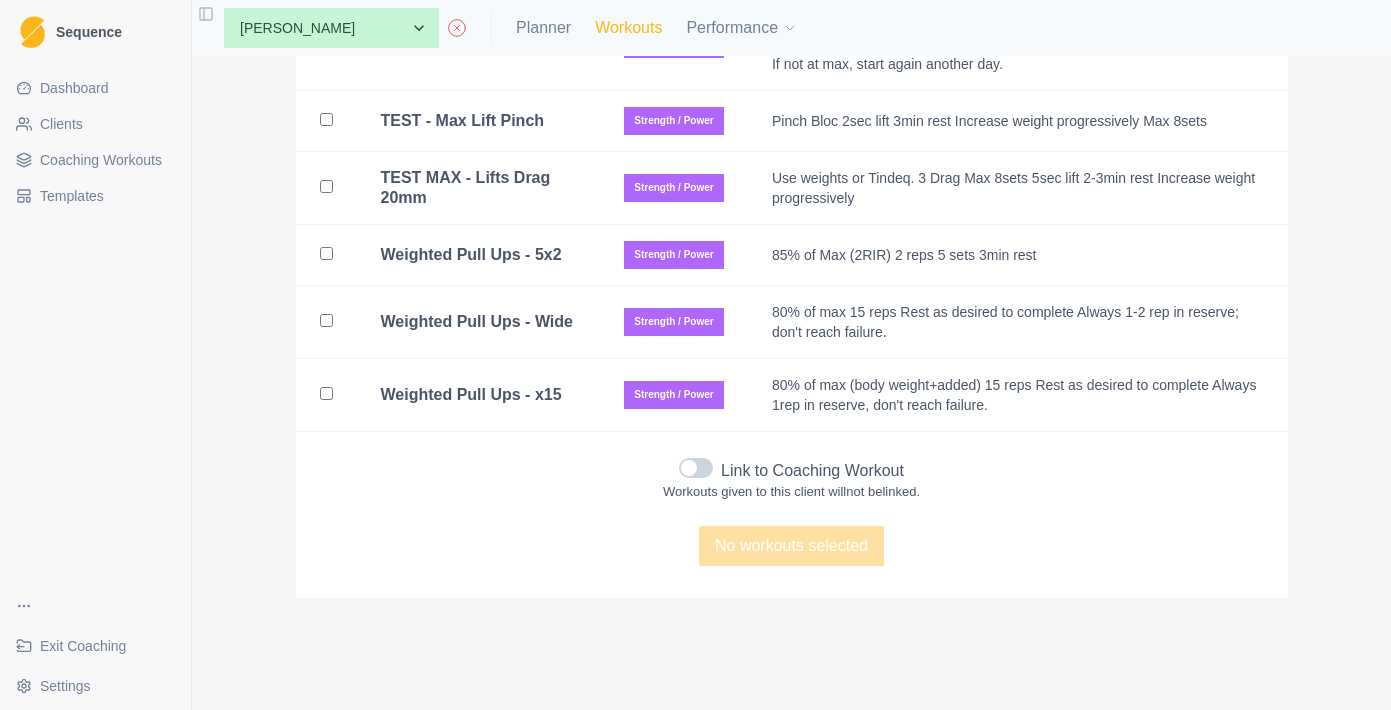 click on "Workouts" at bounding box center [628, 28] 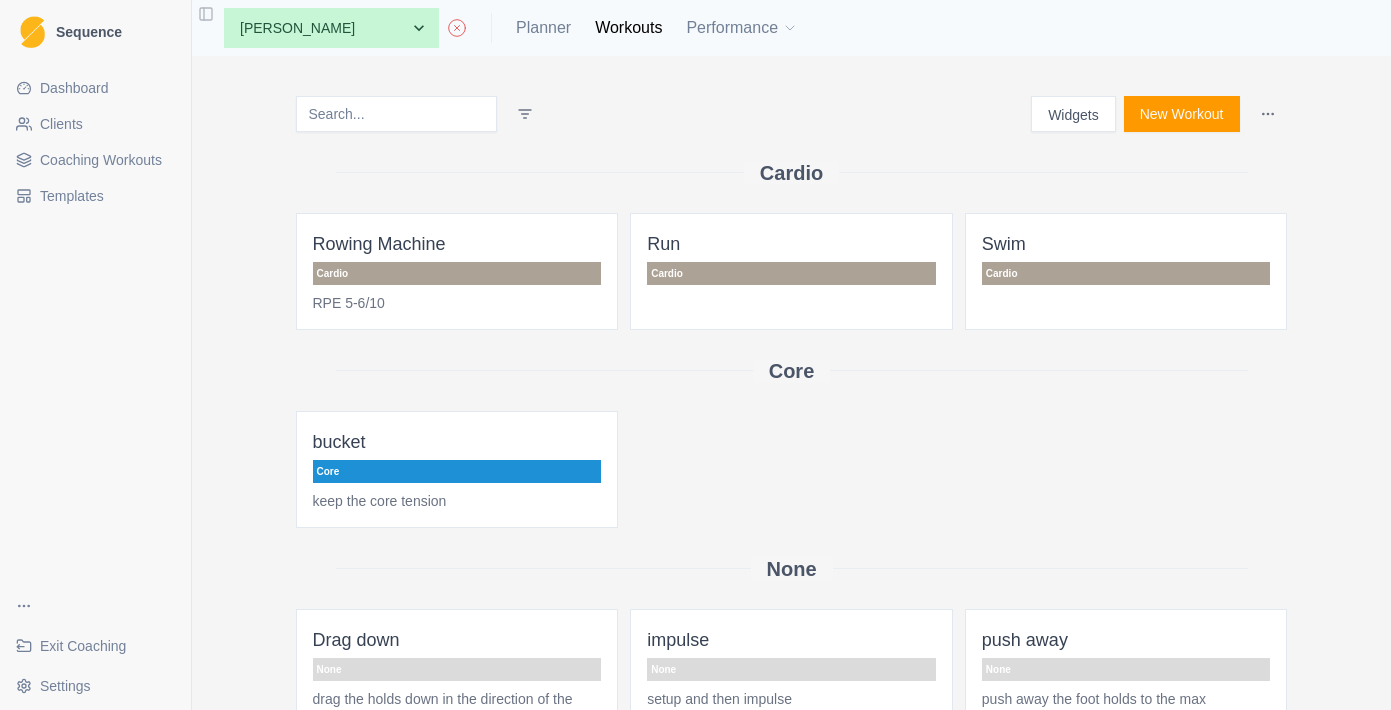 scroll, scrollTop: 0, scrollLeft: 0, axis: both 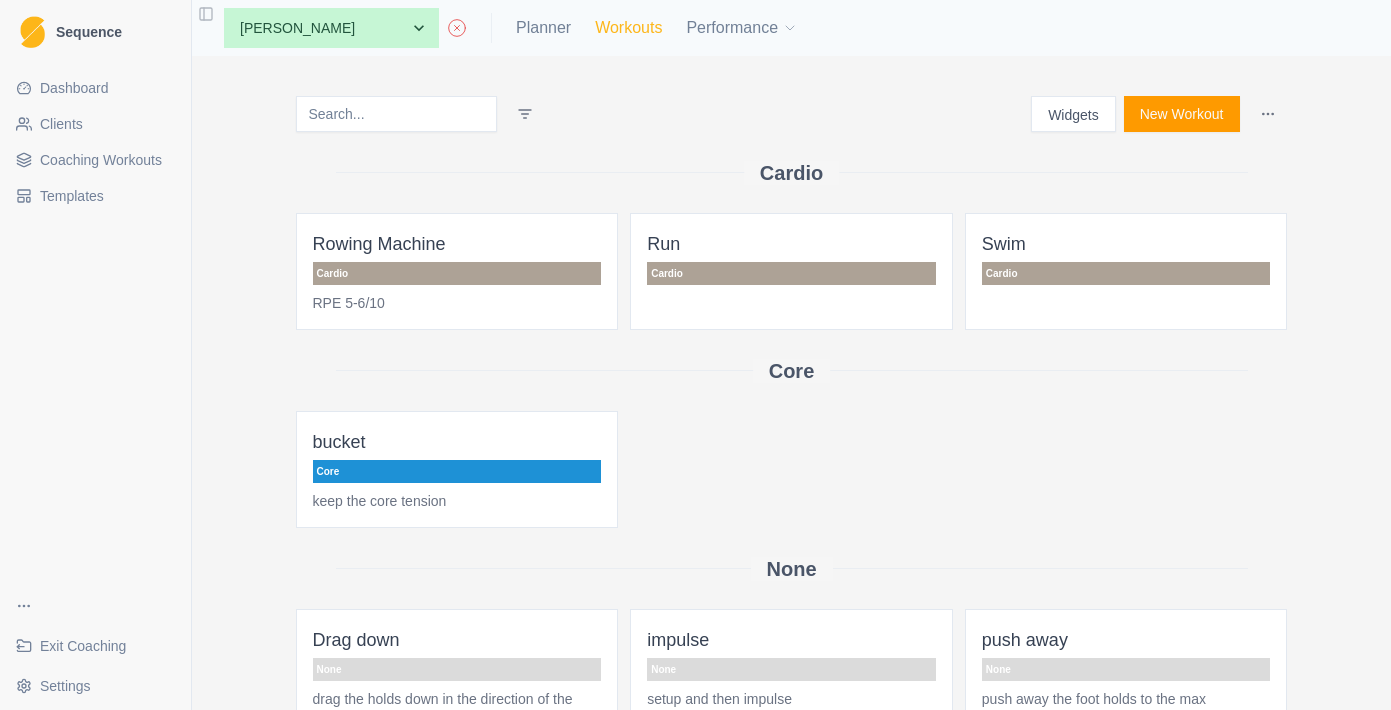 click on "Workouts" at bounding box center [628, 28] 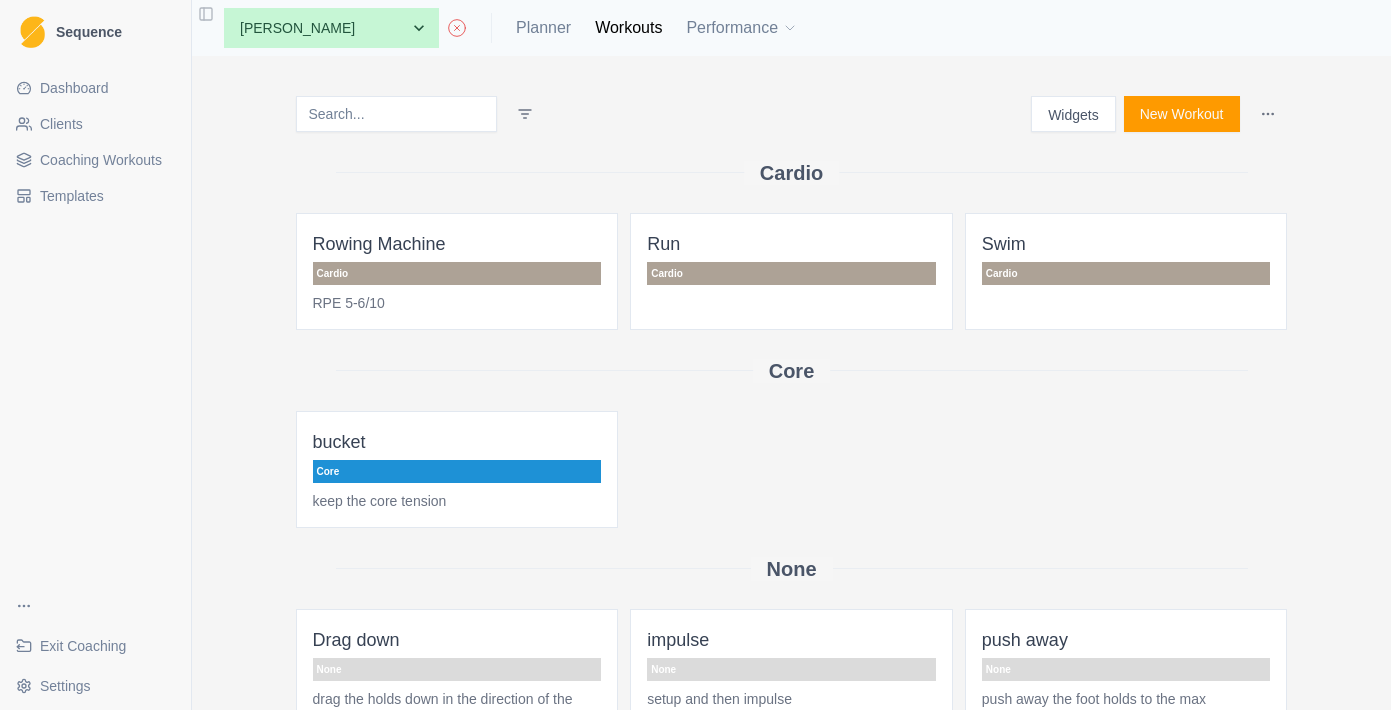 click on "Coaching Workouts" at bounding box center (101, 160) 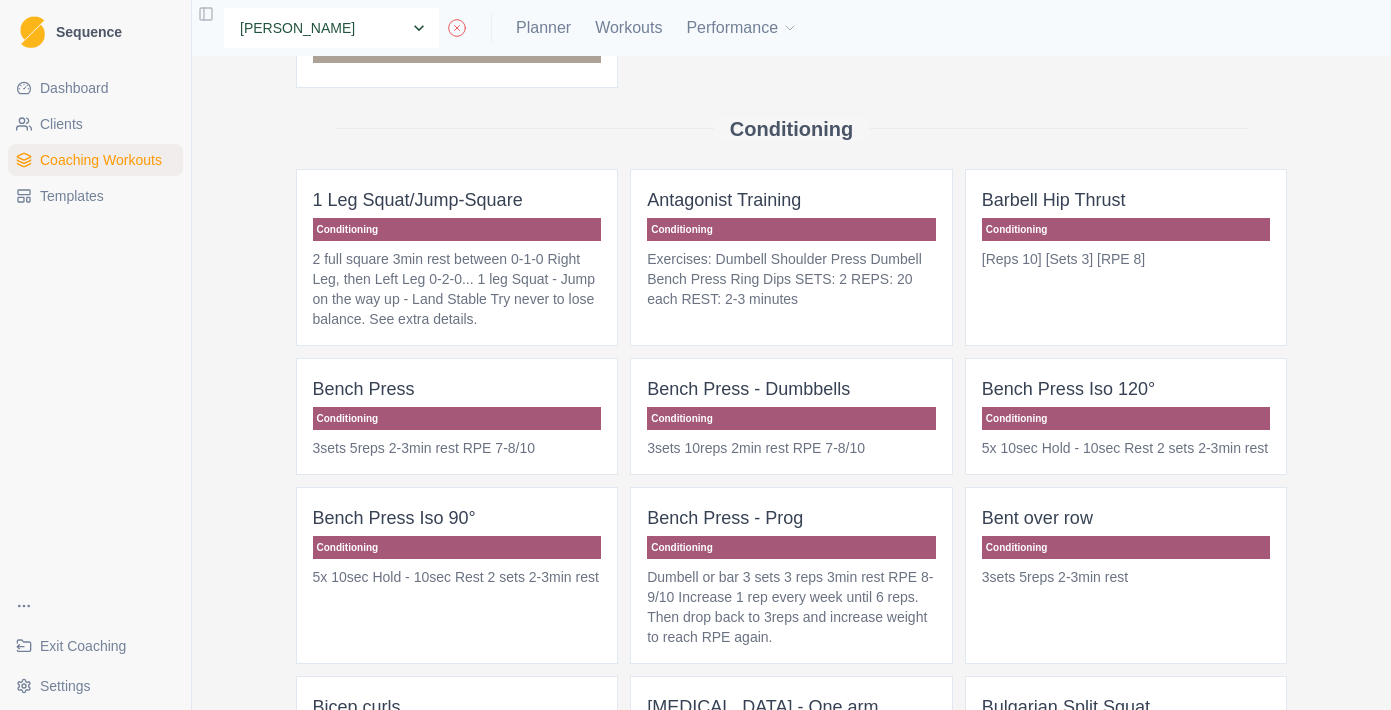 scroll, scrollTop: 490, scrollLeft: 0, axis: vertical 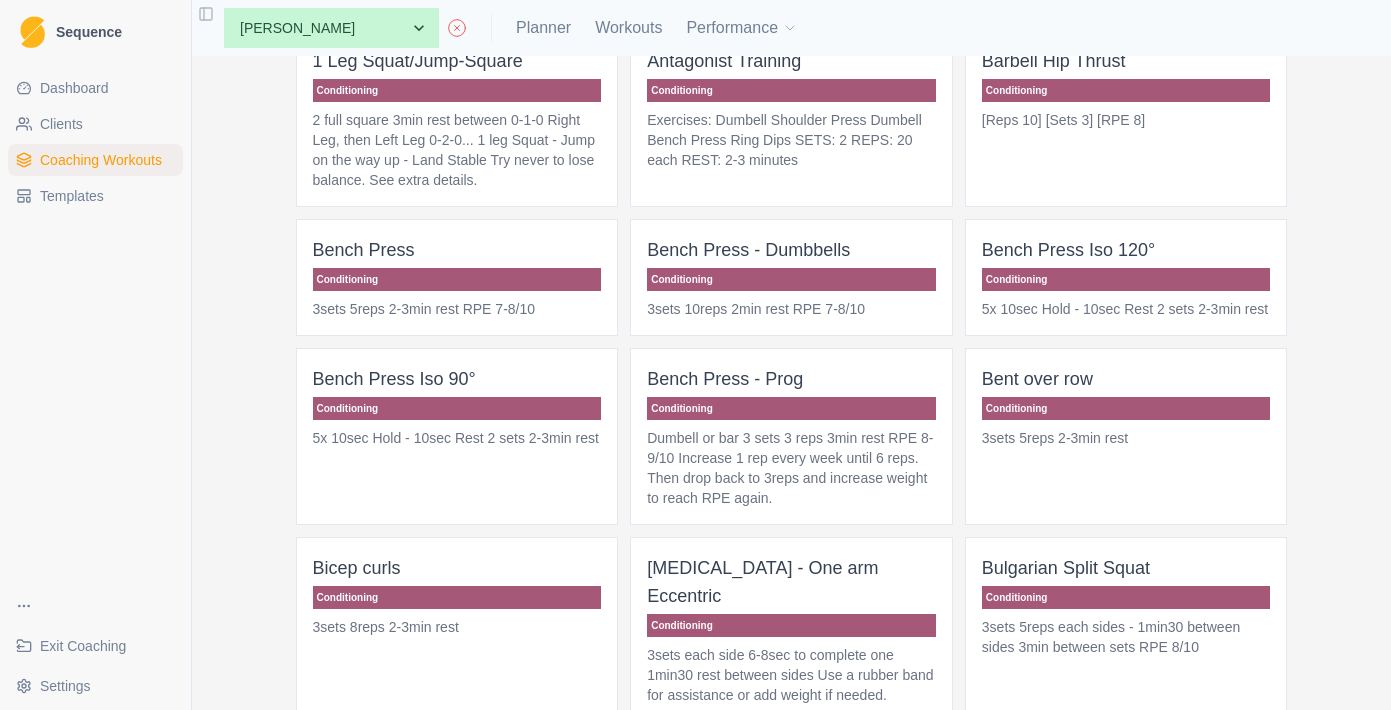click on "Bench Press - Prog" at bounding box center [791, 379] 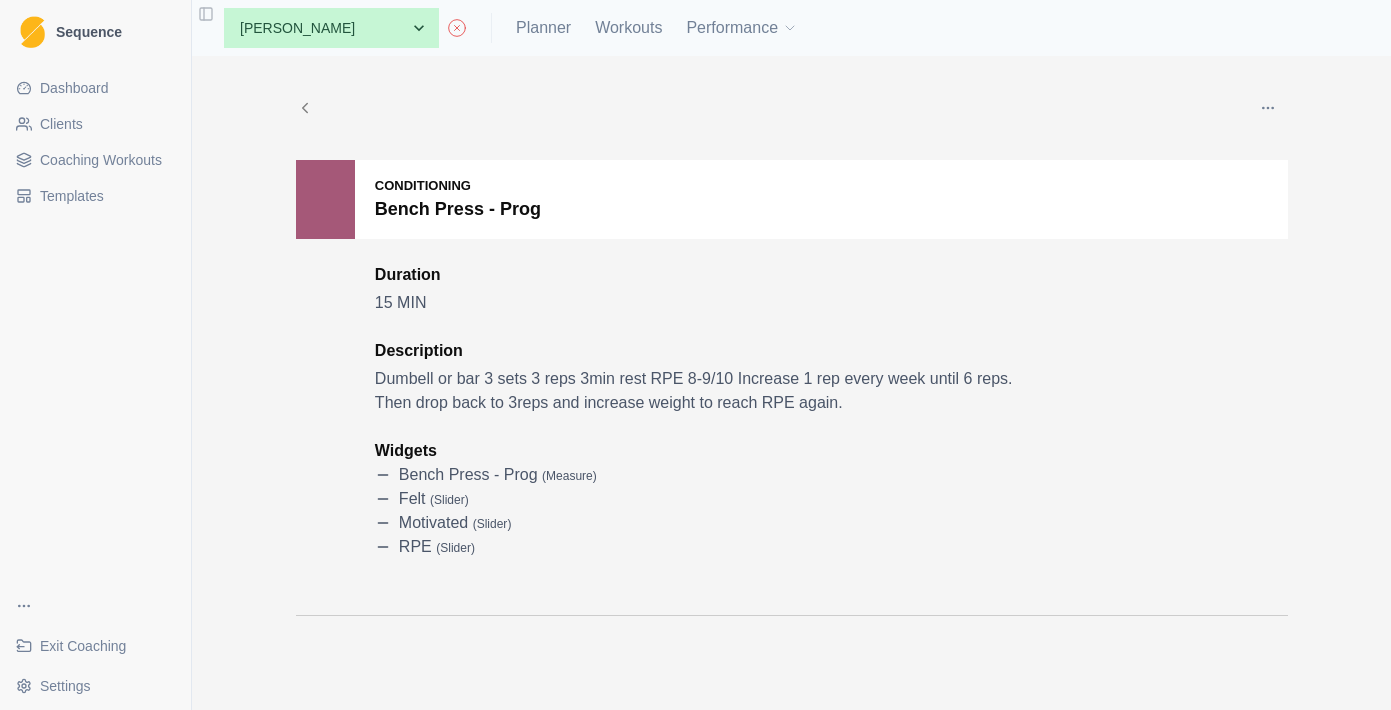 click on "Clients" at bounding box center [95, 124] 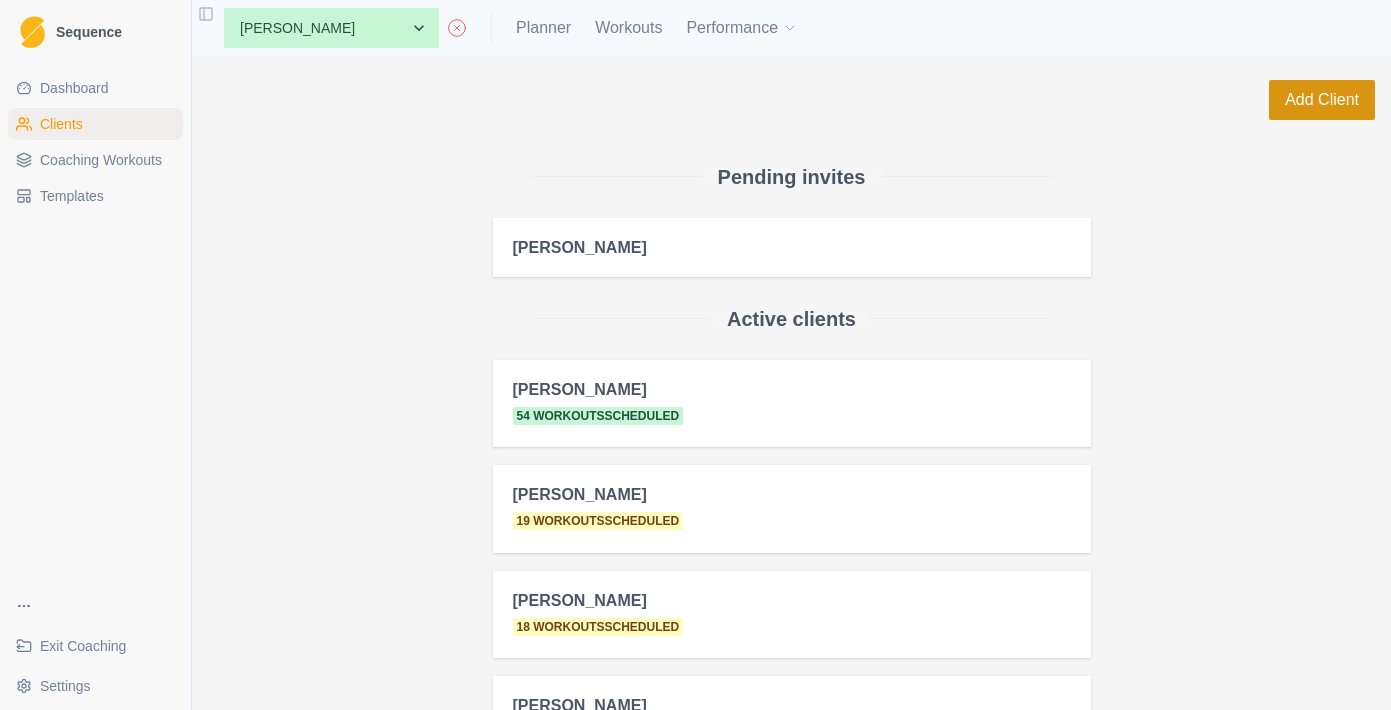 click on "Add Client" at bounding box center (1322, 100) 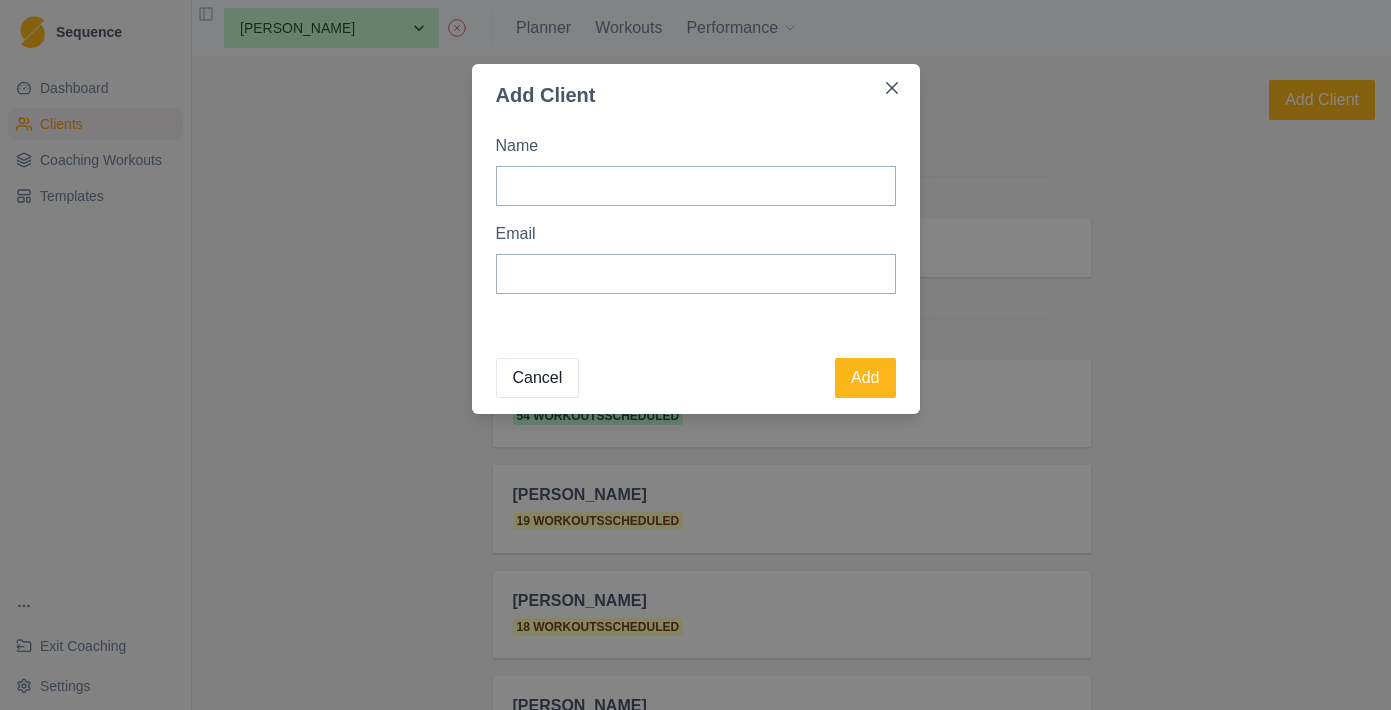 click on "Email" at bounding box center (690, 234) 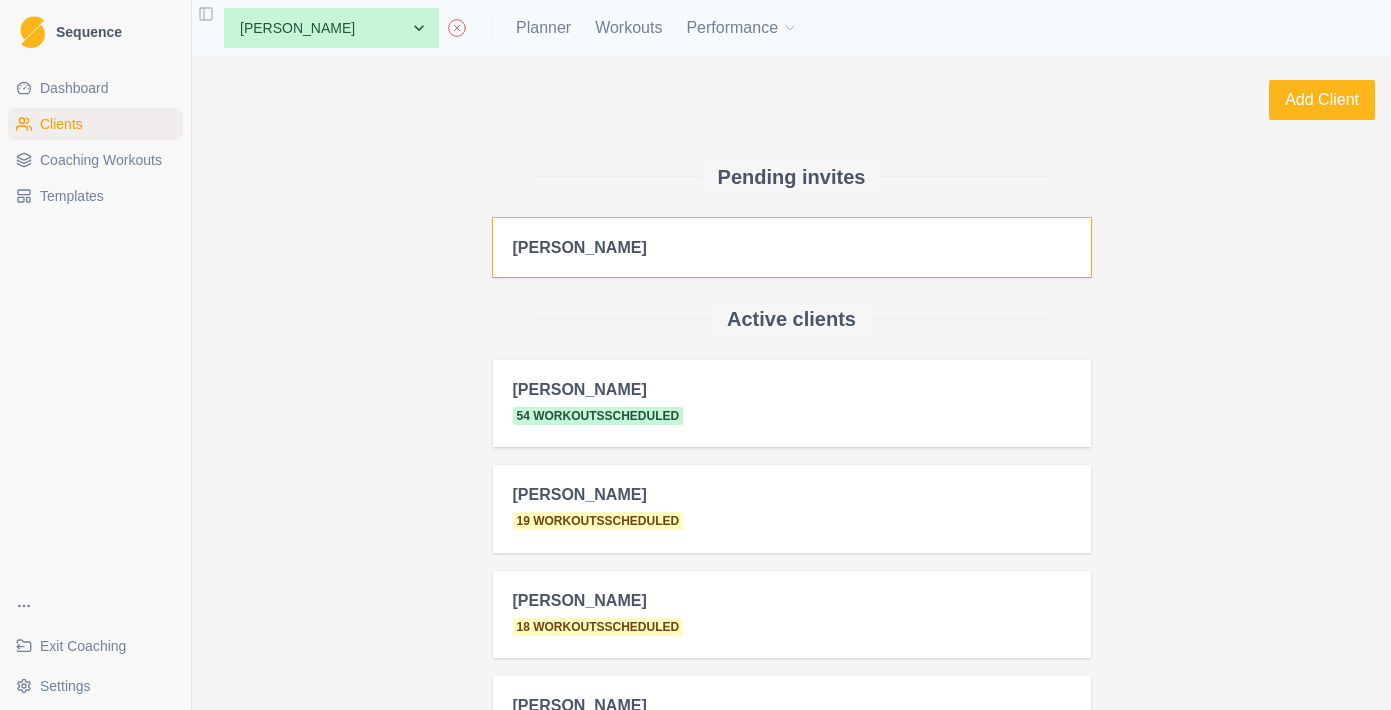 click on "[PERSON_NAME]" at bounding box center [792, 247] 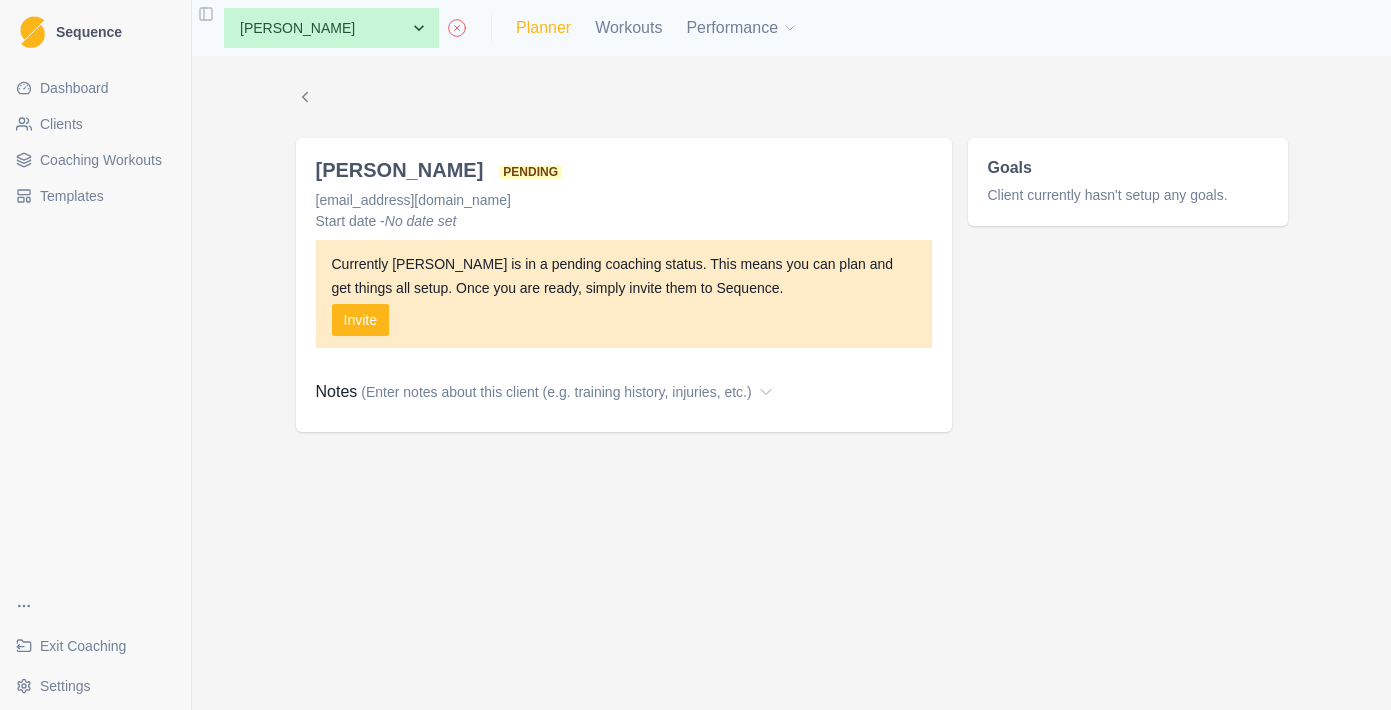 click on "Planner" at bounding box center (543, 28) 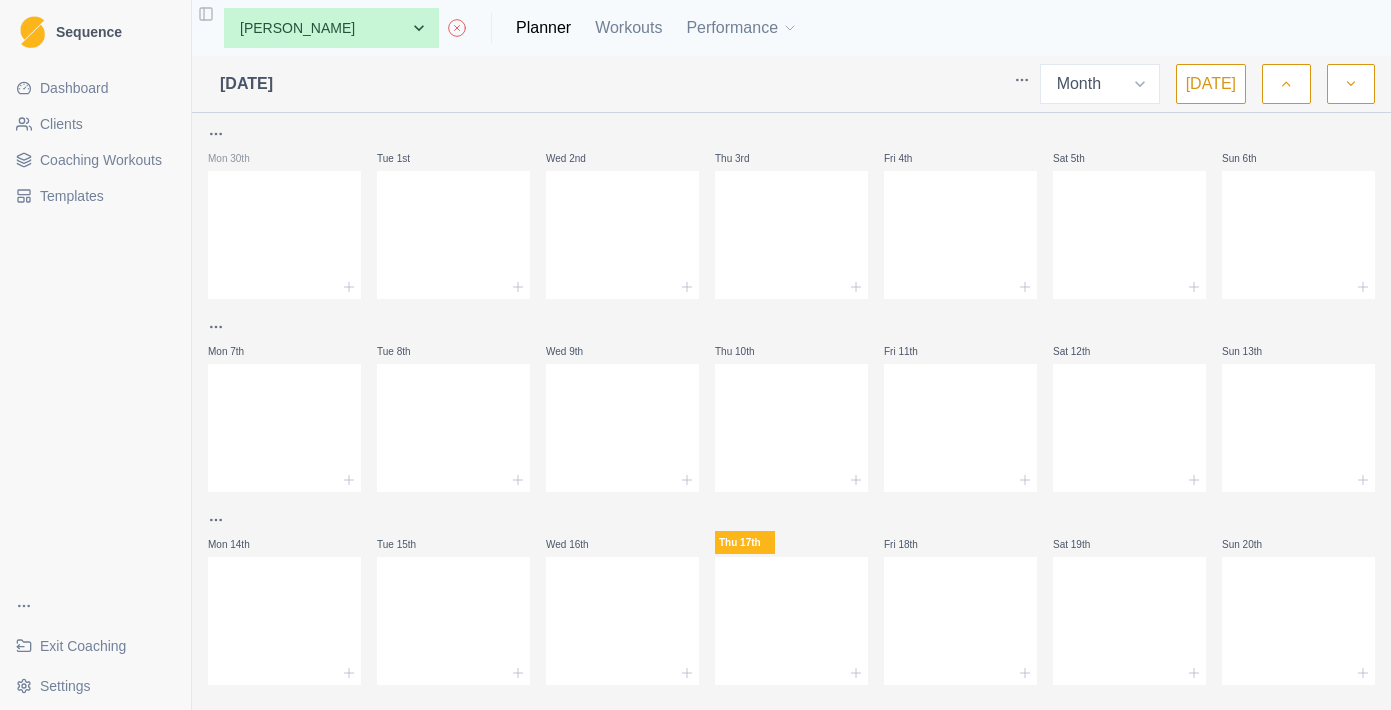 click on "Clients" at bounding box center (95, 124) 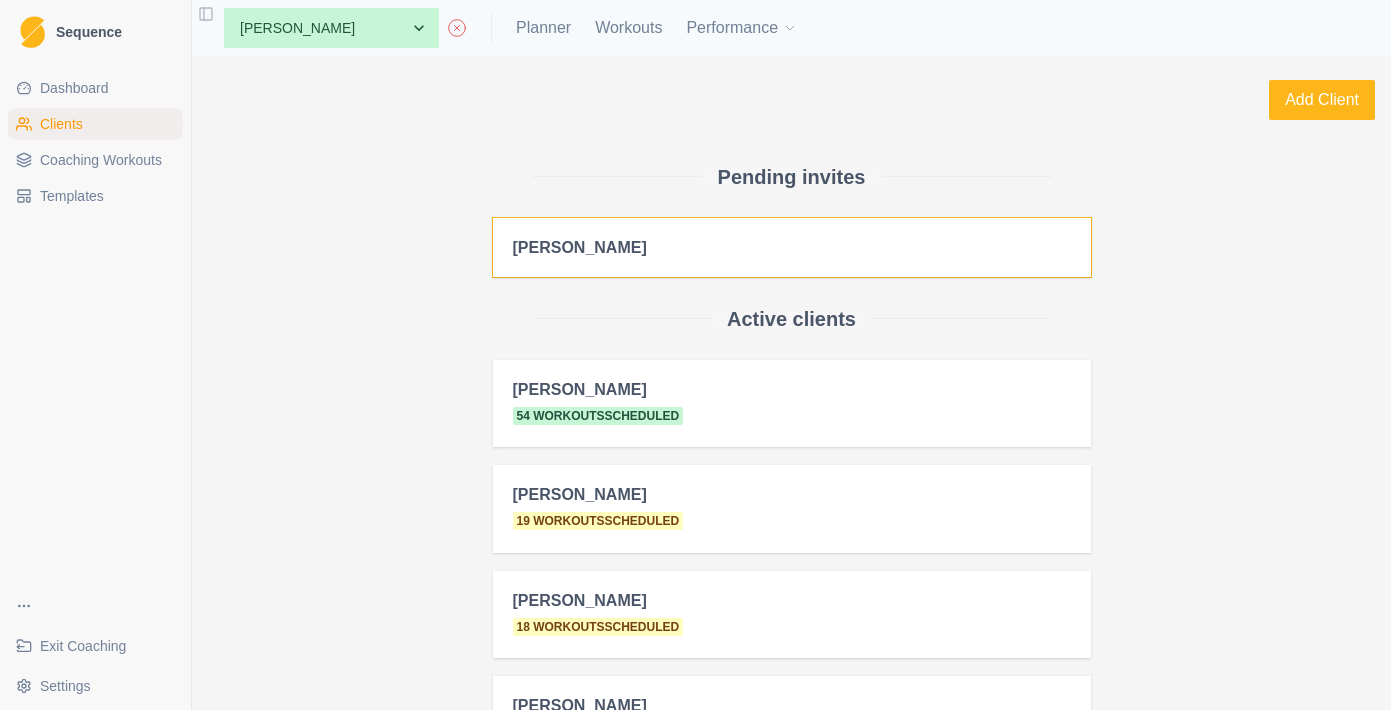 click on "[PERSON_NAME]" at bounding box center [792, 247] 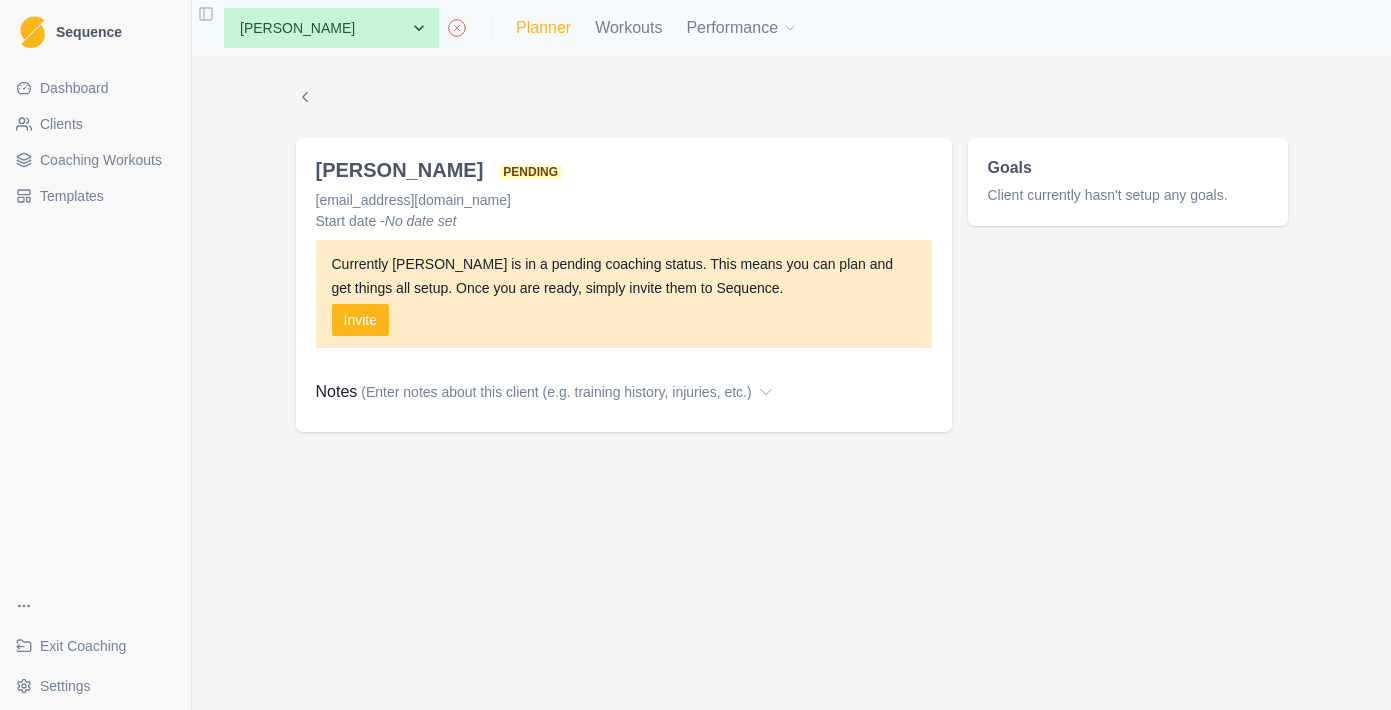 click on "Planner" at bounding box center [543, 28] 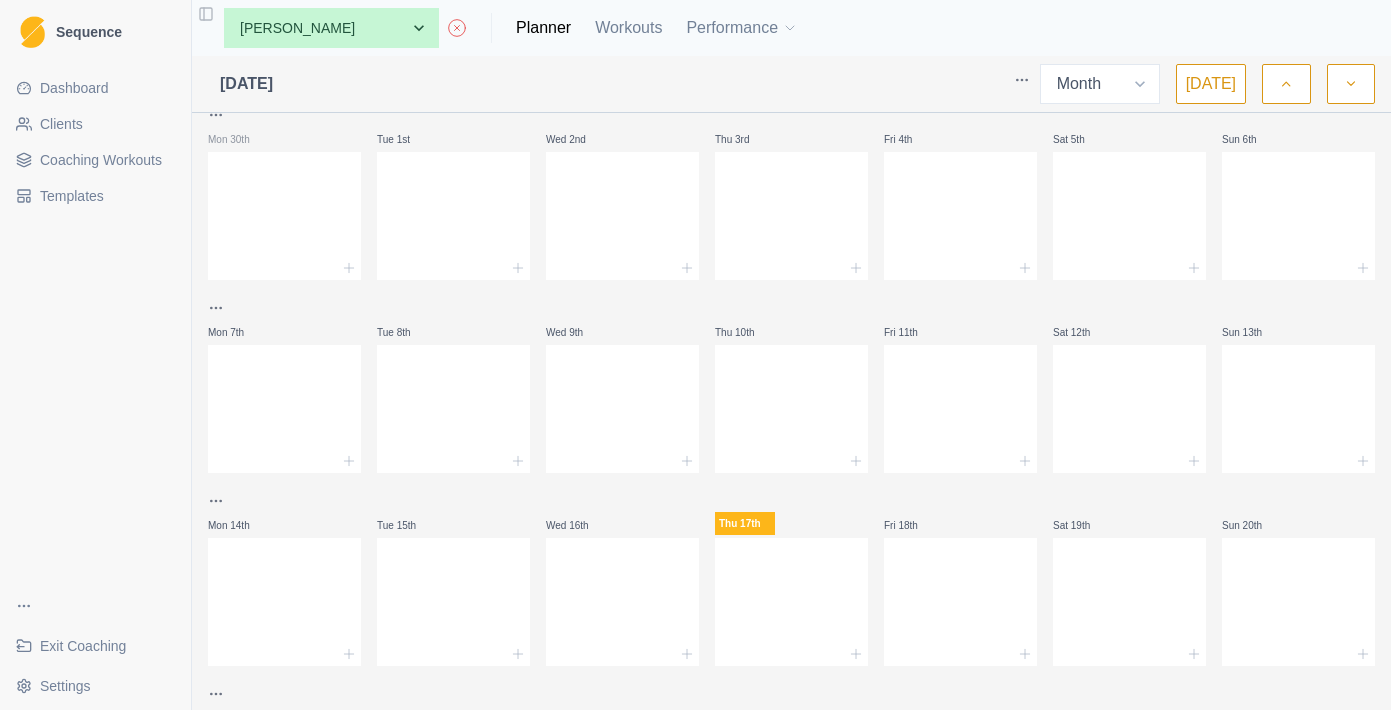 scroll, scrollTop: 21, scrollLeft: 0, axis: vertical 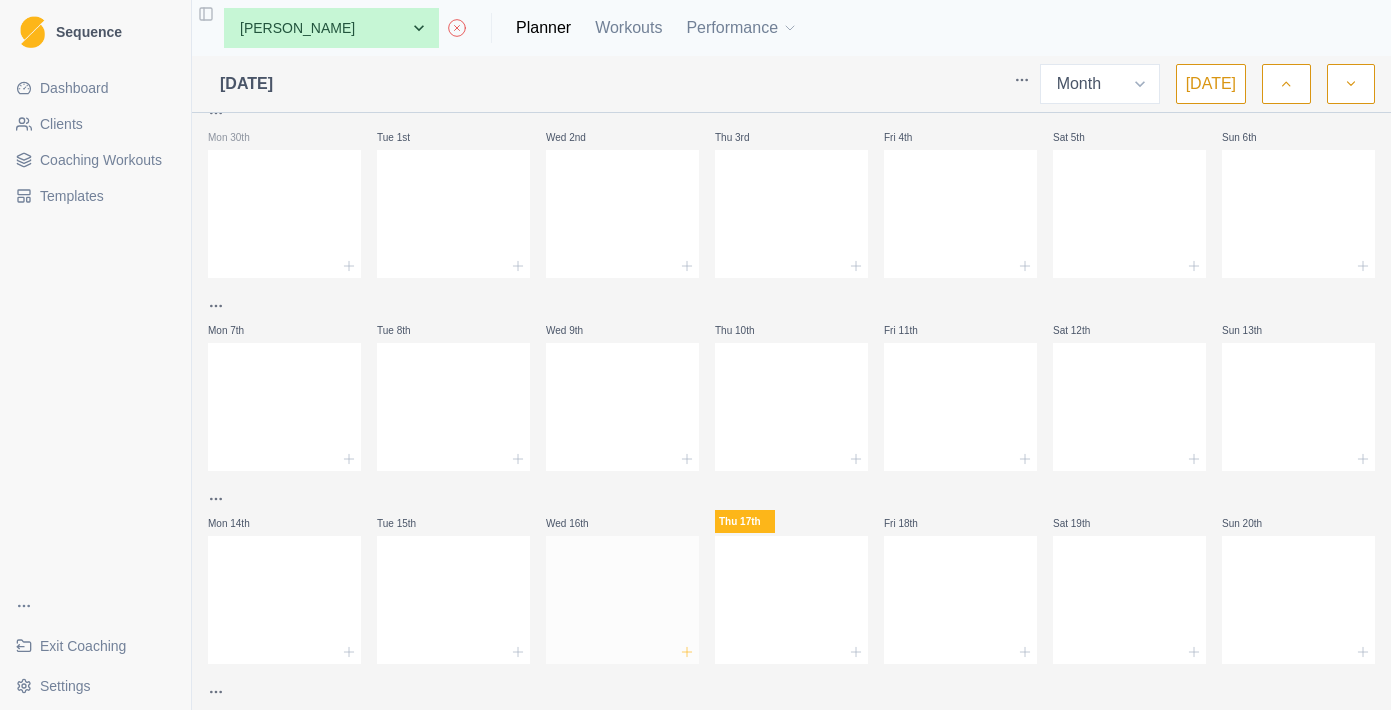 click 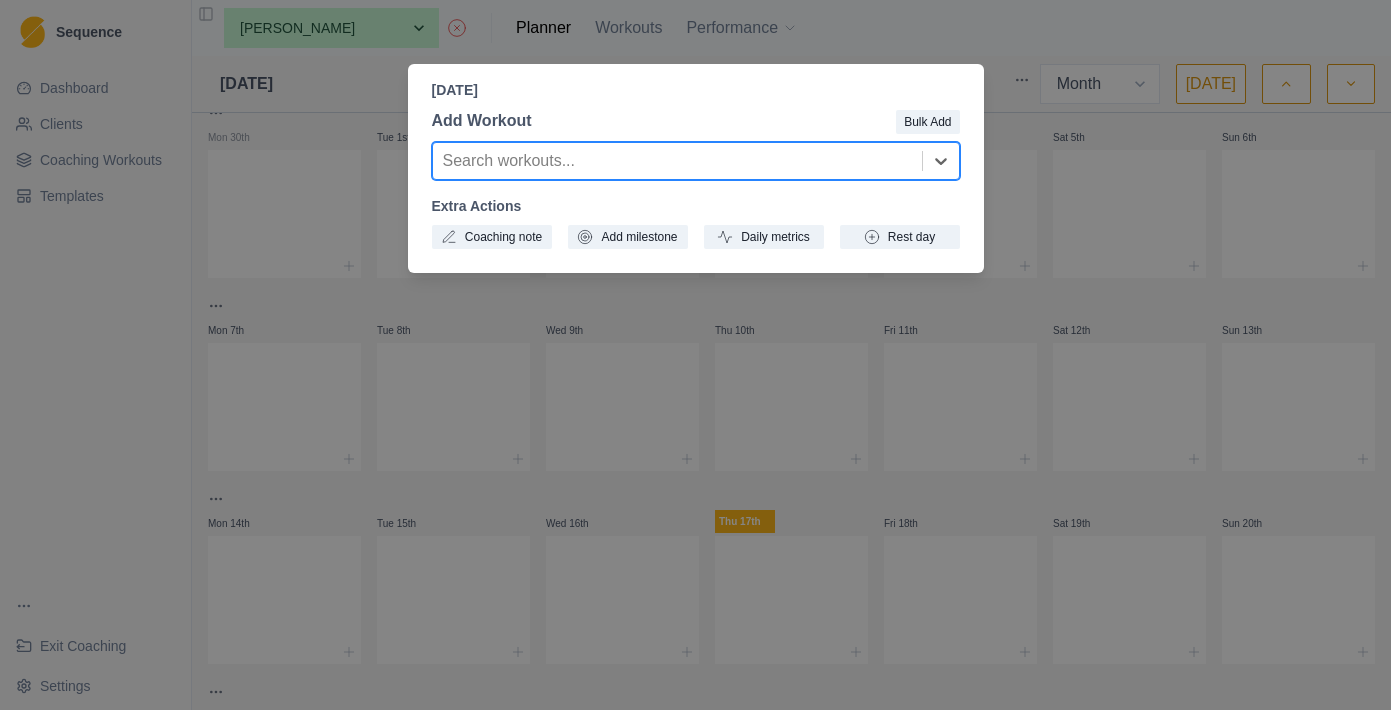 click on "[DATE] Add Workout Bulk Add option , selected. Select is focused ,type to refine list, press Down to open the menu,  Search workouts... Extra Actions Coaching note Add milestone Daily metrics Rest day" at bounding box center [695, 355] 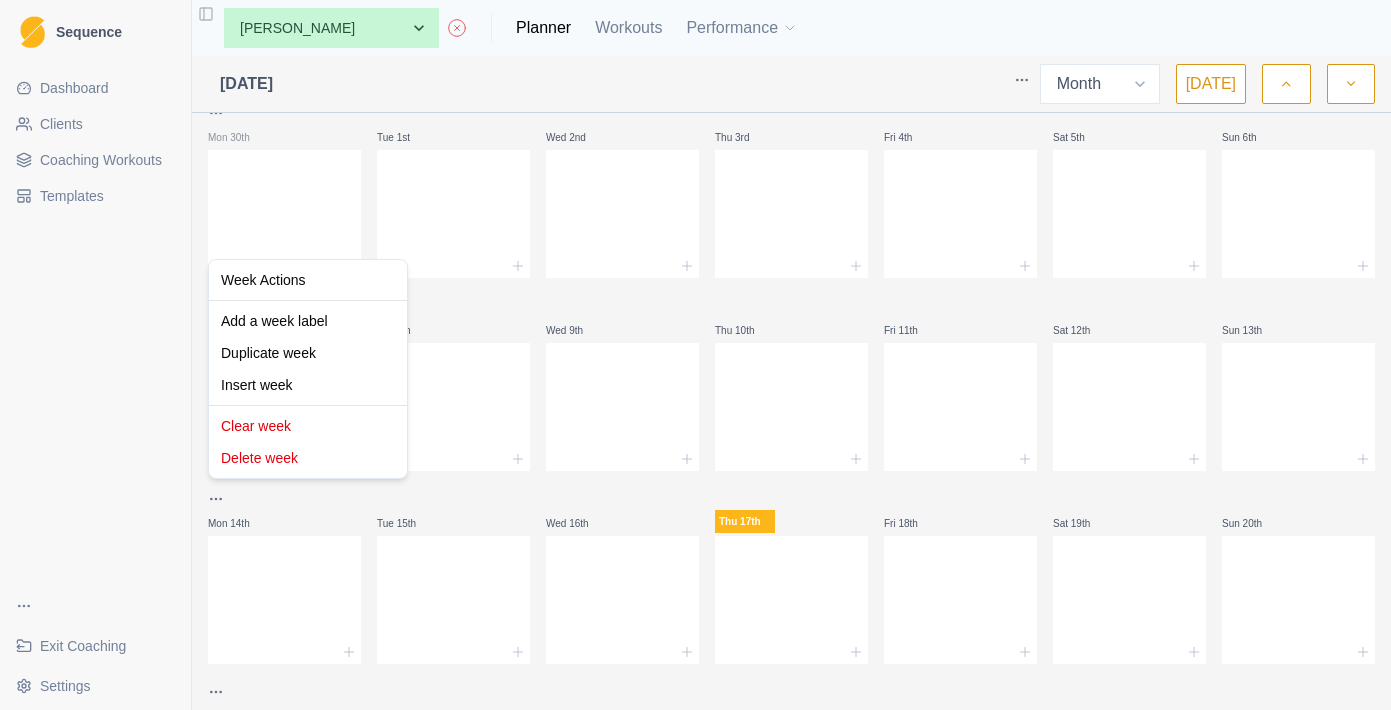 click on "Sequence Dashboard Clients Coaching Workouts Templates Exit Coaching Settings Toggle Sidebar None [PERSON_NAME] [PERSON_NAME] [PERSON_NAME] [PERSON_NAME] [PERSON_NAME] Athletes Good Grip - Youth [PERSON_NAME] [PERSON_NAME] [PERSON_NAME] [PERSON_NAME] [PERSON_NAME] [PERSON_NAME] [PERSON_NAME] [PERSON_NAME] [PERSON_NAME] [PERSON_NAME] [PERSON_NAME] [PERSON_NAME] [PERSON_NAME] [PERSON_NAME] [PERSON_NAME] Man Hin [PERSON_NAME] [PERSON_NAME] [PERSON_NAME] [PERSON_NAME] [PERSON_NAME] Planner Workouts Performance [DATE] Week Month [DATE] Mon 30th Tue 1st Wed 2nd Thu 3rd Fri 4th Sat 5th Sun 6th Mon 7th Tue 8th Wed 9th Thu 10th Fri 11th Sat 12th Sun 13th Mon 14th Tue 15th Wed 16th Thu 17th Fri 18th Sat 19th Sun 20th Mon 21st Tue 22nd Wed 23rd Thu 24th Fri 25th Sat 26th Sun 27th Mon 28th Tue 29th Wed 30th Thu 31st Fri 1st Sat 2nd Sun 3rd
Metrics Goals Tests Week Actions Add a week label Duplicate week Insert week Clear week Delete week" at bounding box center (695, 355) 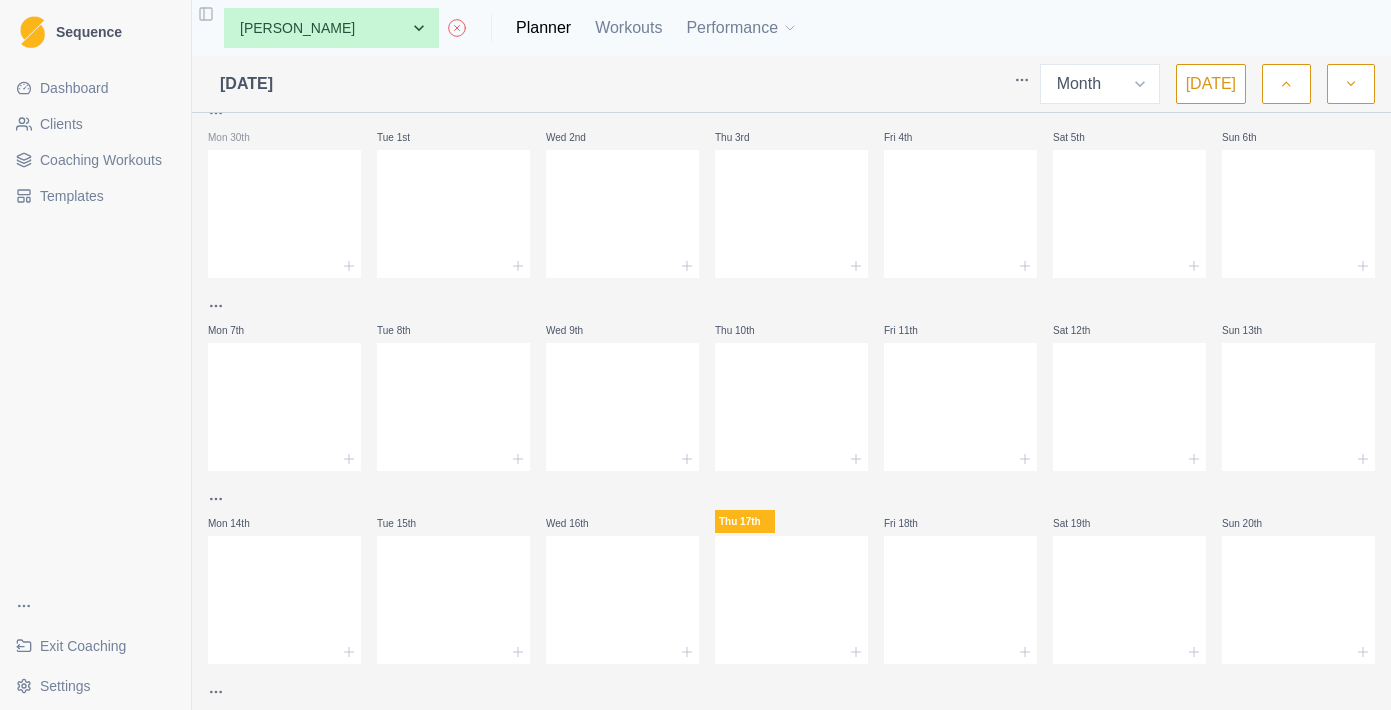 click on "Sequence Dashboard Clients Coaching Workouts Templates Exit Coaching Settings Toggle Sidebar None [PERSON_NAME] [PERSON_NAME] [PERSON_NAME] [PERSON_NAME] [PERSON_NAME] Athletes Good Grip - Youth [PERSON_NAME] [PERSON_NAME] [PERSON_NAME] [PERSON_NAME] [PERSON_NAME] [PERSON_NAME] [PERSON_NAME] [PERSON_NAME] [PERSON_NAME] [PERSON_NAME] [PERSON_NAME] [PERSON_NAME] [PERSON_NAME] [PERSON_NAME] [PERSON_NAME] Man Hin [PERSON_NAME] [PERSON_NAME] [PERSON_NAME] [PERSON_NAME] [PERSON_NAME] Planner Workouts Performance [DATE] Week Month [DATE] Mon 30th Tue 1st Wed 2nd Thu 3rd Fri 4th Sat 5th Sun 6th Mon 7th Tue 8th Wed 9th Thu 10th Fri 11th Sat 12th Sun 13th Mon 14th Tue 15th Wed 16th Thu 17th Fri 18th Sat 19th Sun 20th Mon 21st Tue 22nd Wed 23rd Thu 24th Fri 25th Sat 26th Sun 27th Mon 28th Tue 29th Wed 30th Thu 31st Fri 1st Sat 2nd Sun 3rd
Metrics Goals Tests" at bounding box center (695, 355) 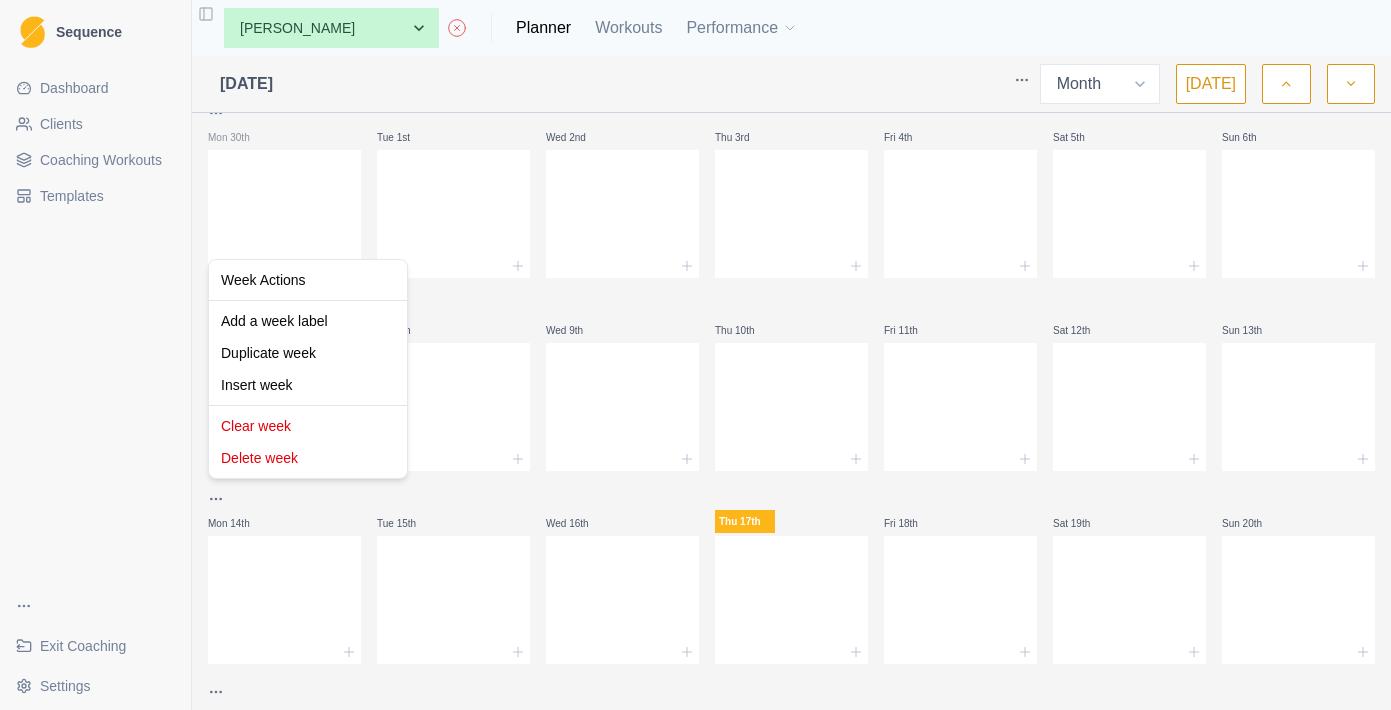 click on "Sequence Dashboard Clients Coaching Workouts Templates Exit Coaching Settings Toggle Sidebar None [PERSON_NAME] [PERSON_NAME] [PERSON_NAME] [PERSON_NAME] [PERSON_NAME] Athletes Good Grip - Youth [PERSON_NAME] [PERSON_NAME] [PERSON_NAME] [PERSON_NAME] [PERSON_NAME] [PERSON_NAME] [PERSON_NAME] [PERSON_NAME] [PERSON_NAME] [PERSON_NAME] [PERSON_NAME] [PERSON_NAME] [PERSON_NAME] [PERSON_NAME] [PERSON_NAME] Man Hin [PERSON_NAME] [PERSON_NAME] [PERSON_NAME] [PERSON_NAME] [PERSON_NAME] Planner Workouts Performance [DATE] Week Month [DATE] Mon 30th Tue 1st Wed 2nd Thu 3rd Fri 4th Sat 5th Sun 6th Mon 7th Tue 8th Wed 9th Thu 10th Fri 11th Sat 12th Sun 13th Mon 14th Tue 15th Wed 16th Thu 17th Fri 18th Sat 19th Sun 20th Mon 21st Tue 22nd Wed 23rd Thu 24th Fri 25th Sat 26th Sun 27th Mon 28th Tue 29th Wed 30th Thu 31st Fri 1st Sat 2nd Sun 3rd
Metrics Goals Tests Week Actions Add a week label Duplicate week Insert week Clear week Delete week" at bounding box center [695, 355] 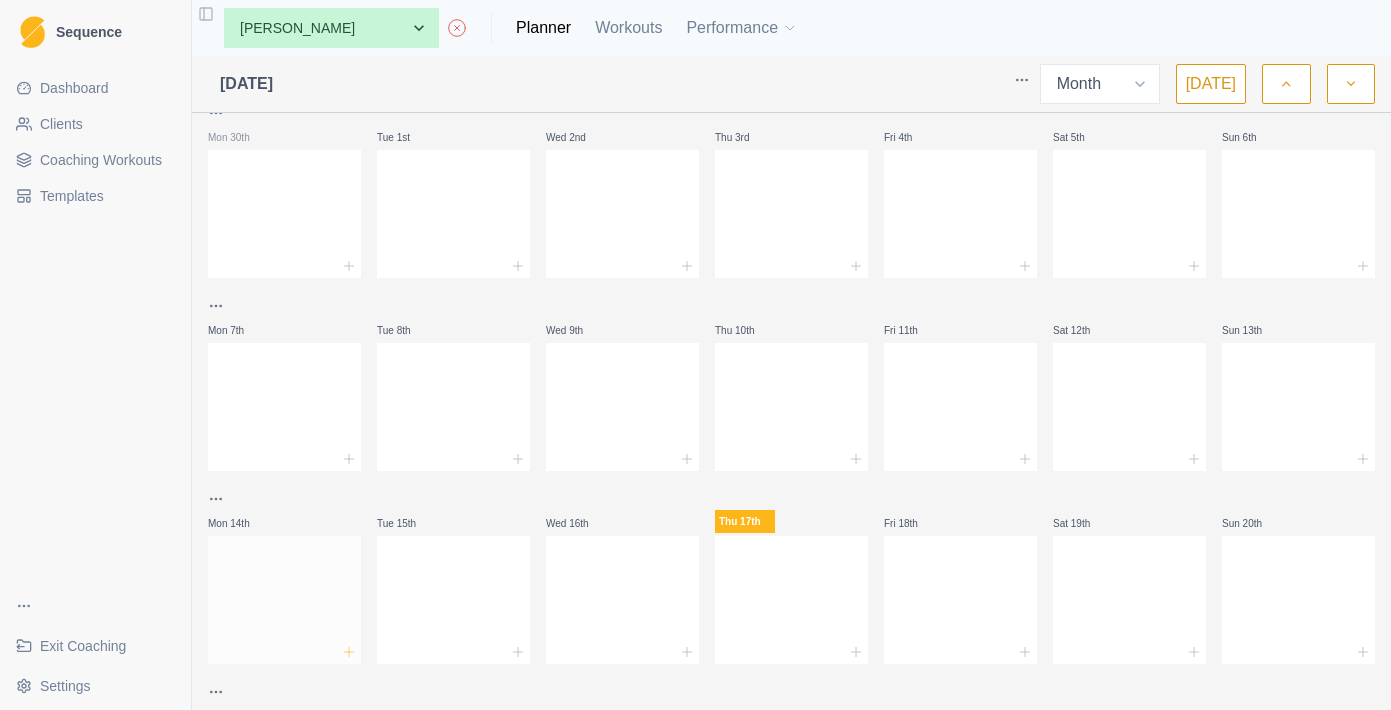 click 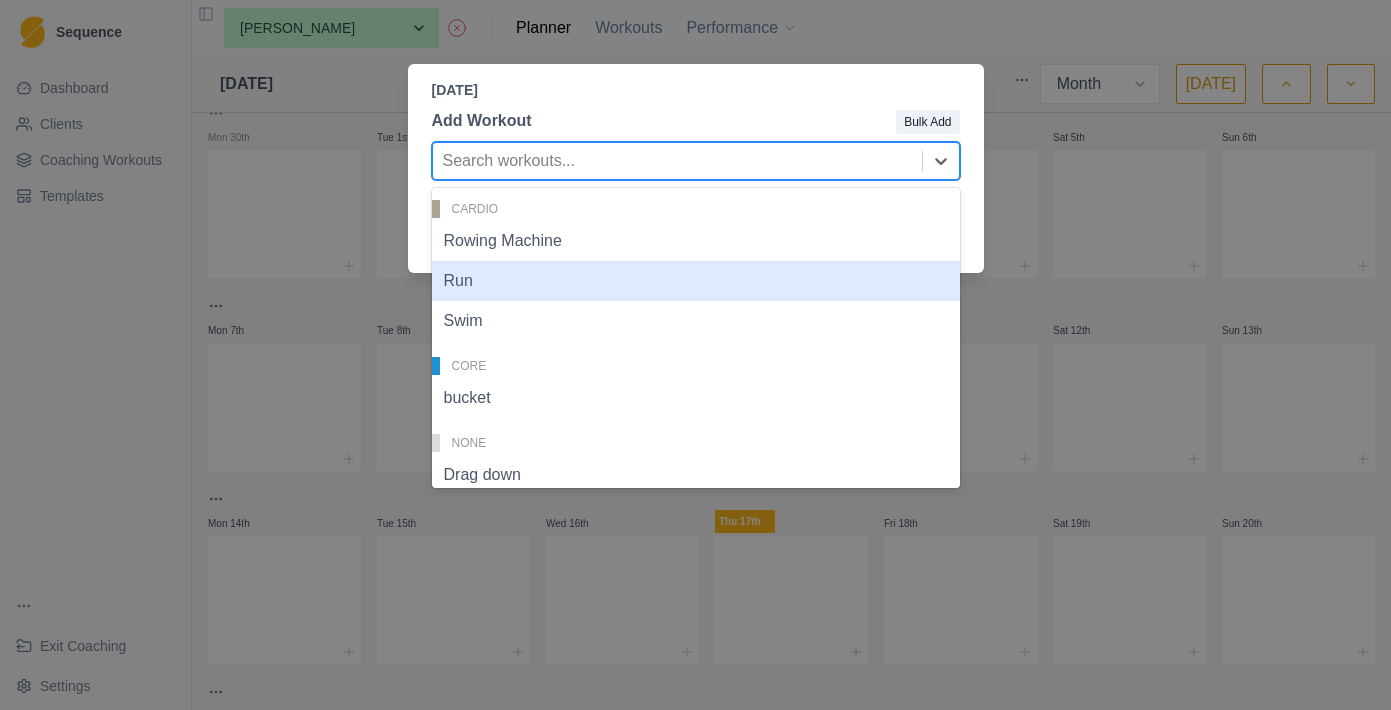 scroll, scrollTop: 139, scrollLeft: 0, axis: vertical 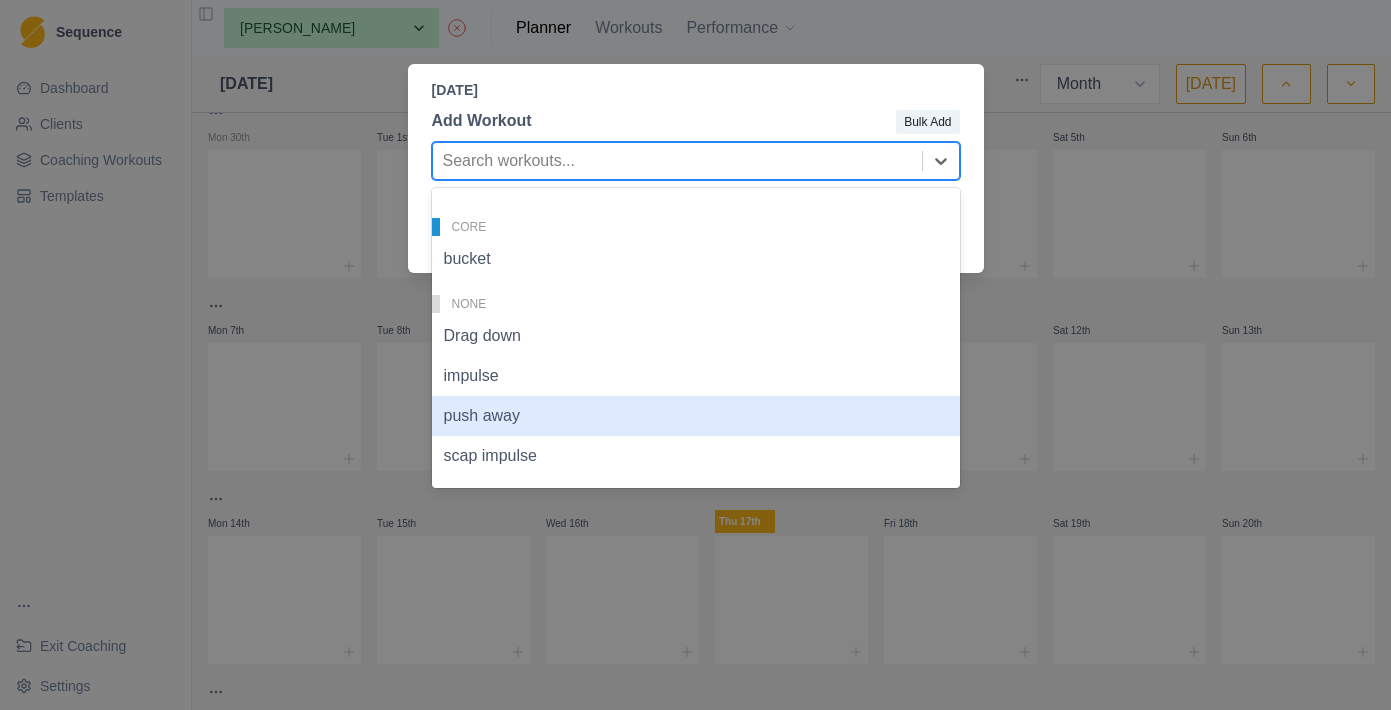 click on "[DATE] Add Workout Bulk Add push away , 7 of 8. 8 results available. Use Up and Down to choose options, press Enter to select the currently focused option, press Escape to exit the menu, press Tab to select the option and exit the menu. Search workouts... Cardio Rowing Machine Run Swim Core bucket  None Drag down  impulse push away  scap impulse Extra Actions Coaching note Add milestone Daily metrics Rest day" at bounding box center (696, 168) 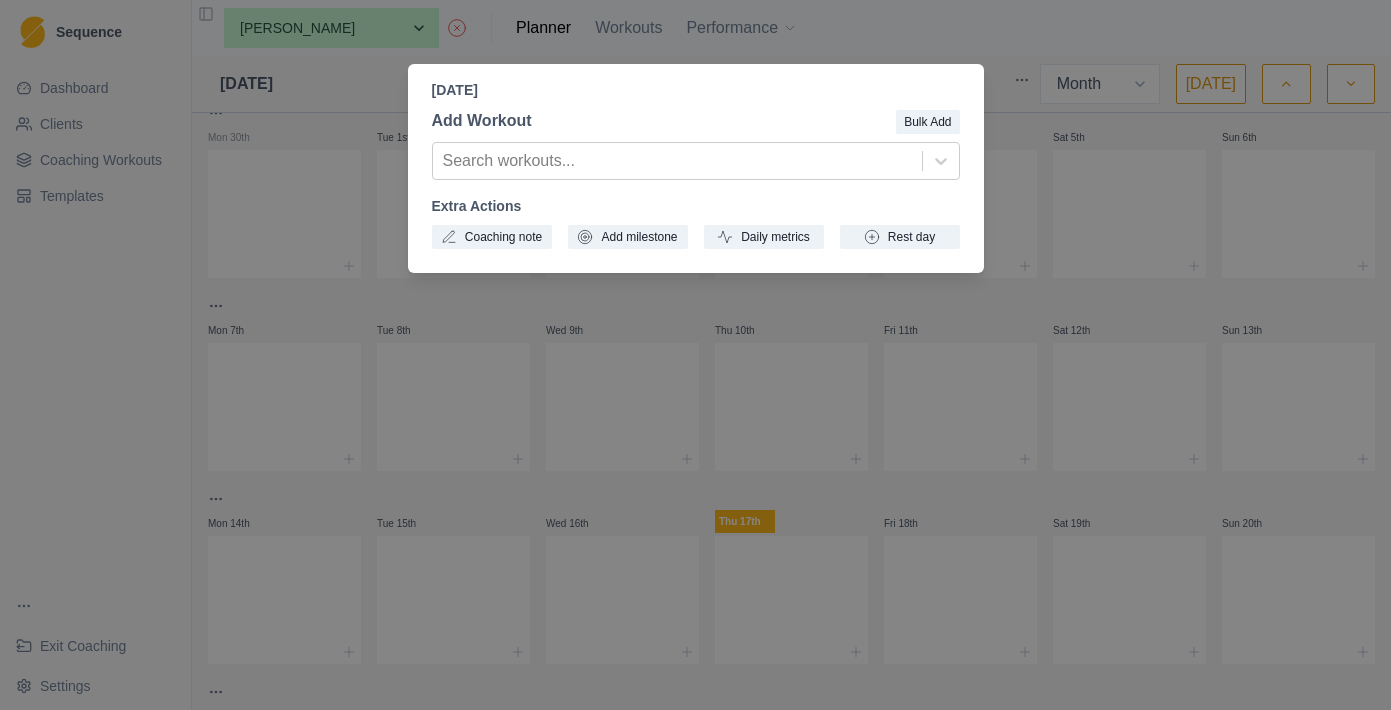 click on "[DATE] Add Workout Bulk Add Search workouts... Extra Actions Coaching note Add milestone Daily metrics Rest day" at bounding box center [695, 355] 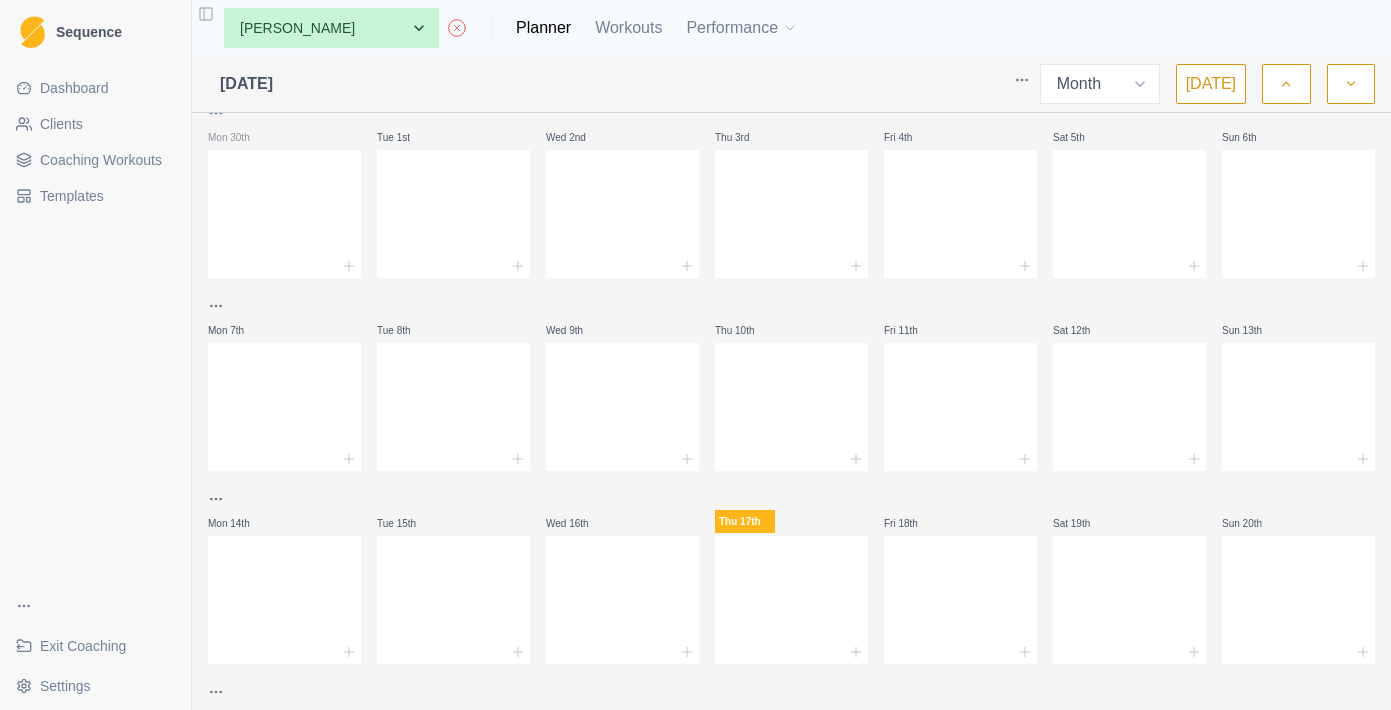 click on "Dashboard" at bounding box center [95, 88] 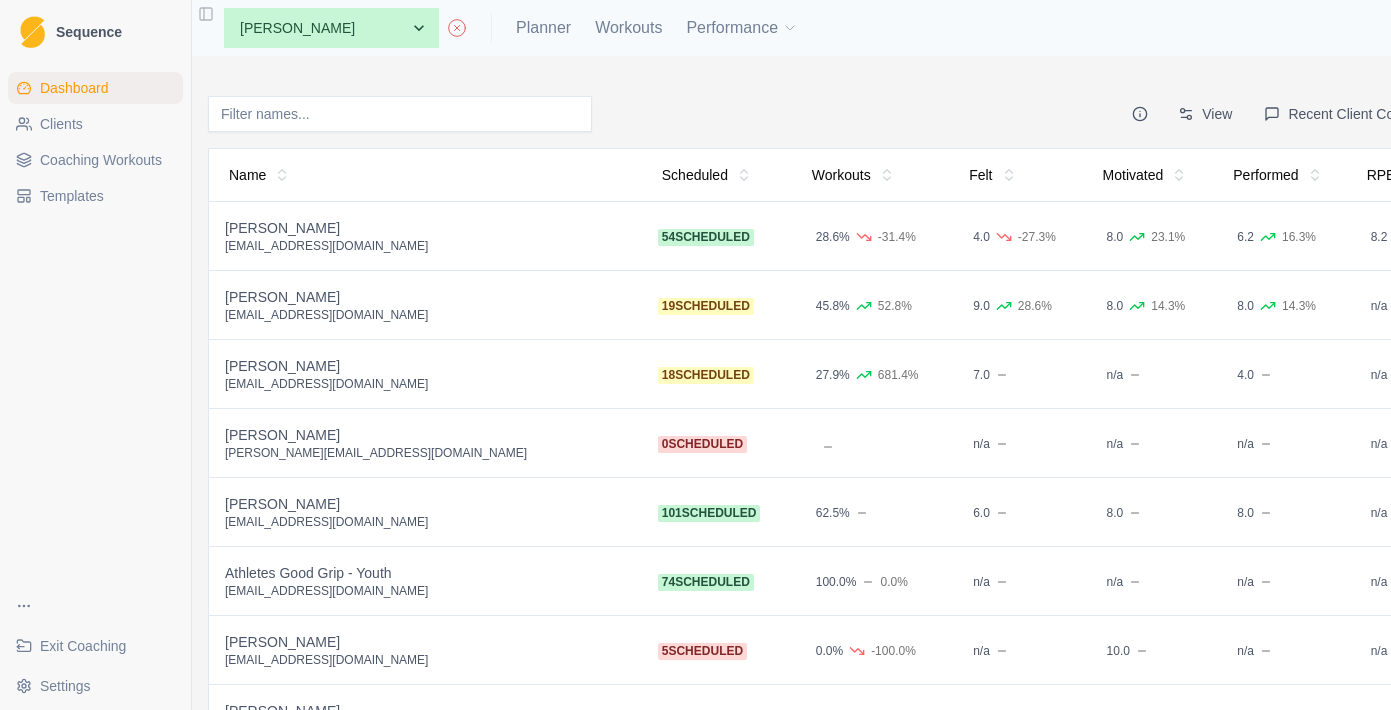 click on "None [PERSON_NAME] [PERSON_NAME] [PERSON_NAME] [PERSON_NAME] [PERSON_NAME] Athletes Good Grip - Youth [PERSON_NAME] [PERSON_NAME] [PERSON_NAME] [PERSON_NAME] [PERSON_NAME] [PERSON_NAME] [PERSON_NAME] [PERSON_NAME] [PERSON_NAME] [PERSON_NAME] [PERSON_NAME] [PERSON_NAME] [PERSON_NAME] [PERSON_NAME] [PERSON_NAME] Man Hin [PERSON_NAME] [PERSON_NAME] [PERSON_NAME] [PERSON_NAME] [PERSON_NAME] Planner Workouts Performance" at bounding box center (503, 28) 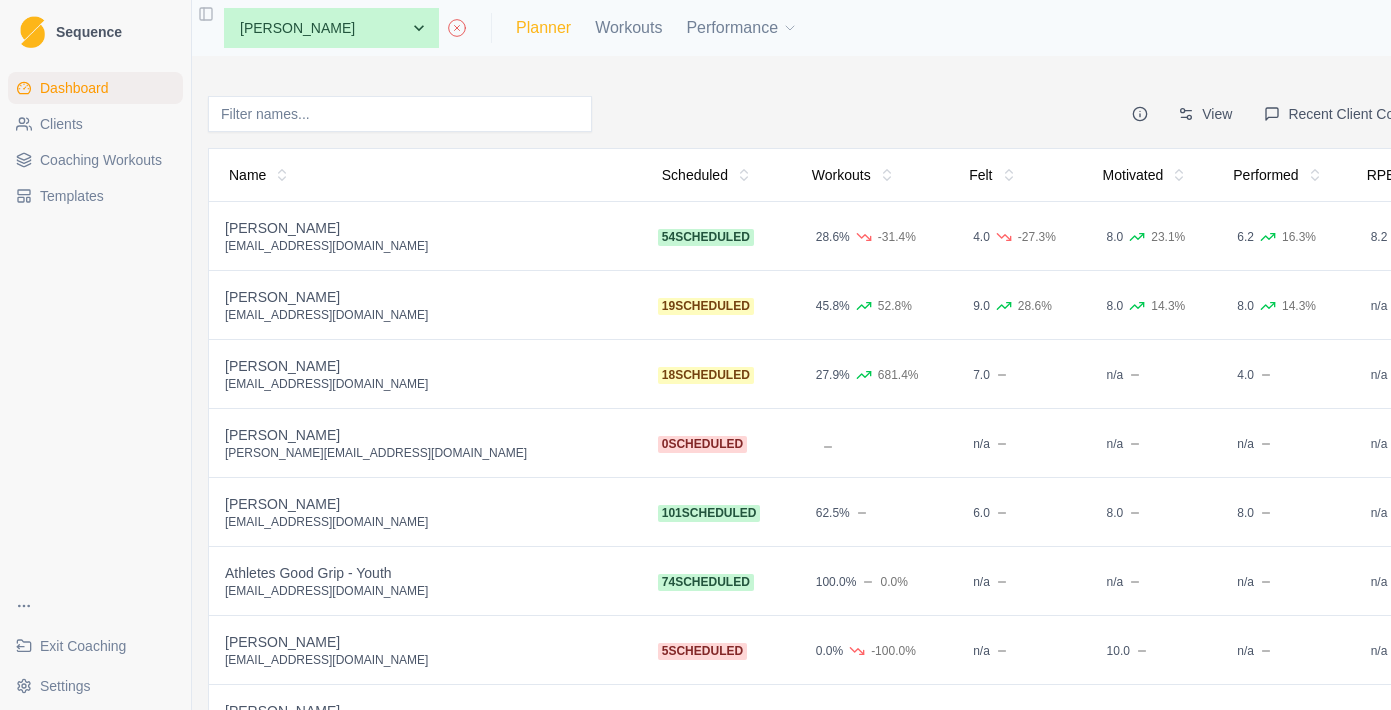 click on "Planner" at bounding box center [543, 28] 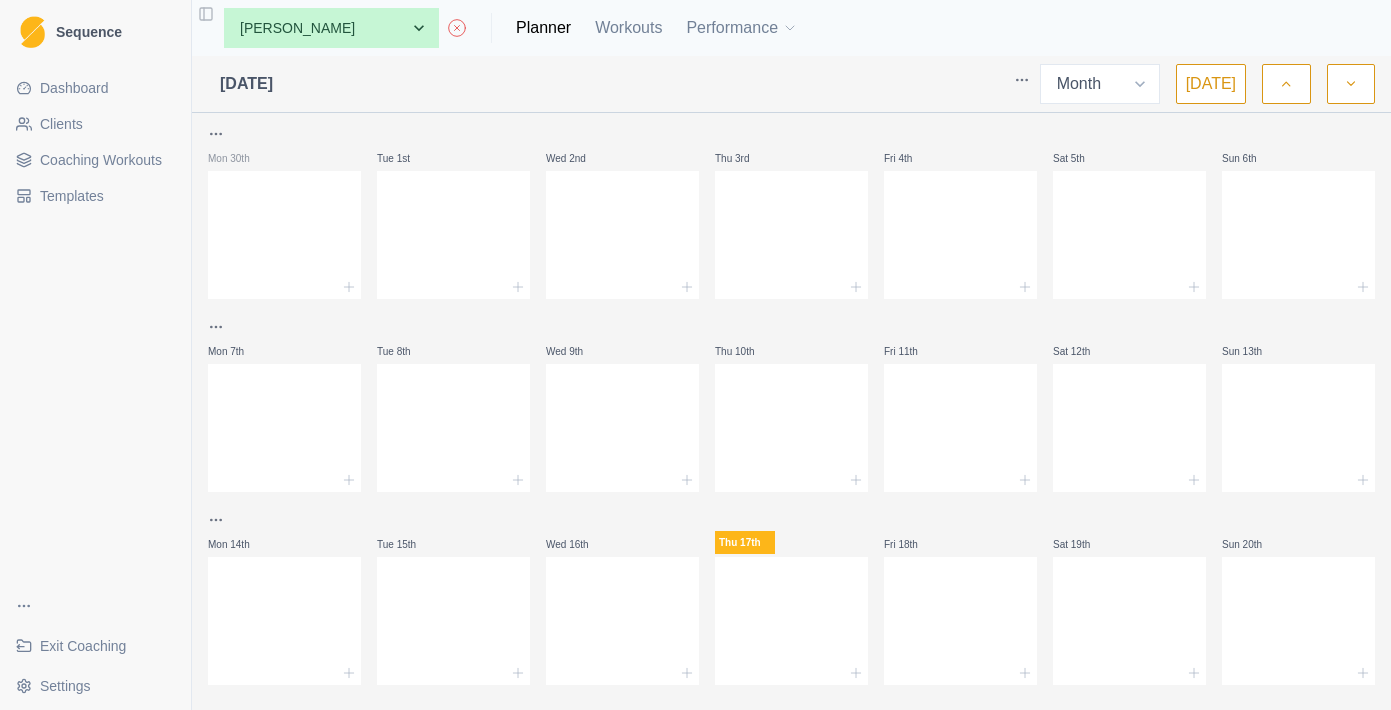 click on "Dashboard" at bounding box center (74, 88) 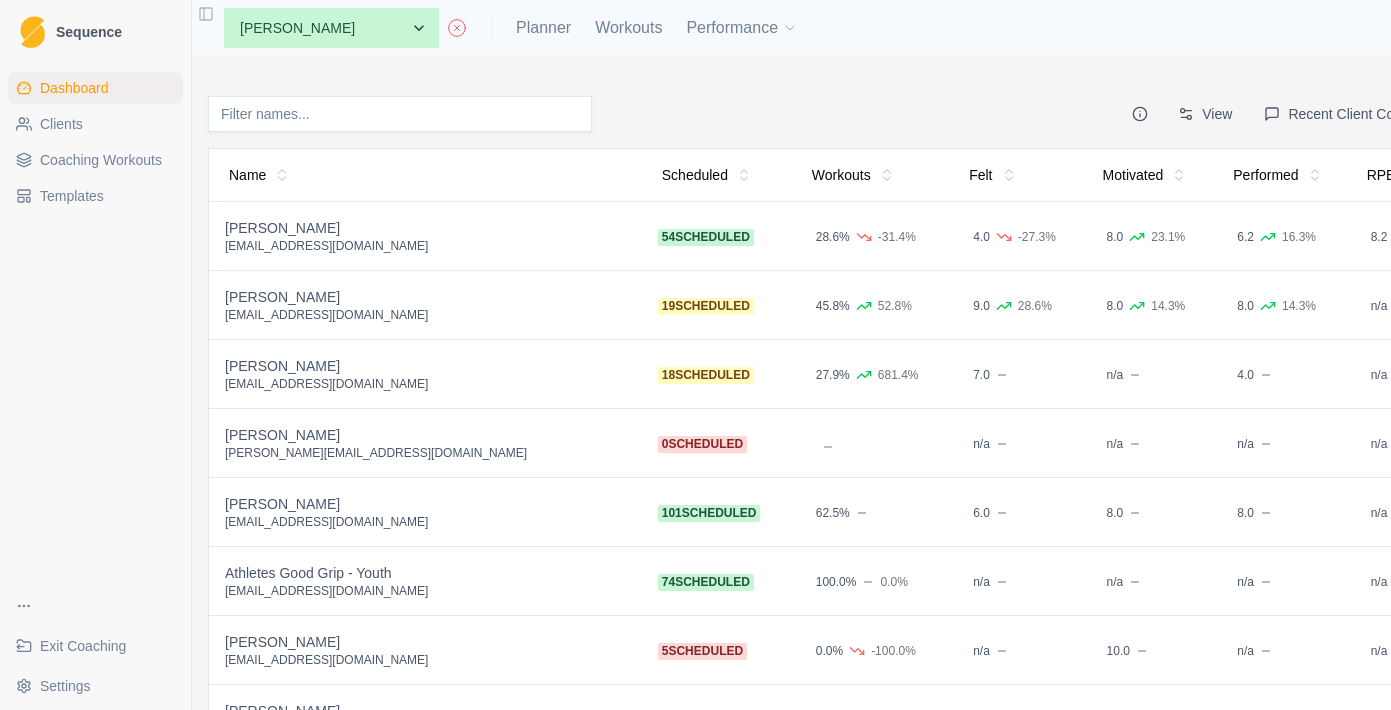 click on "54  scheduled" at bounding box center [706, 237] 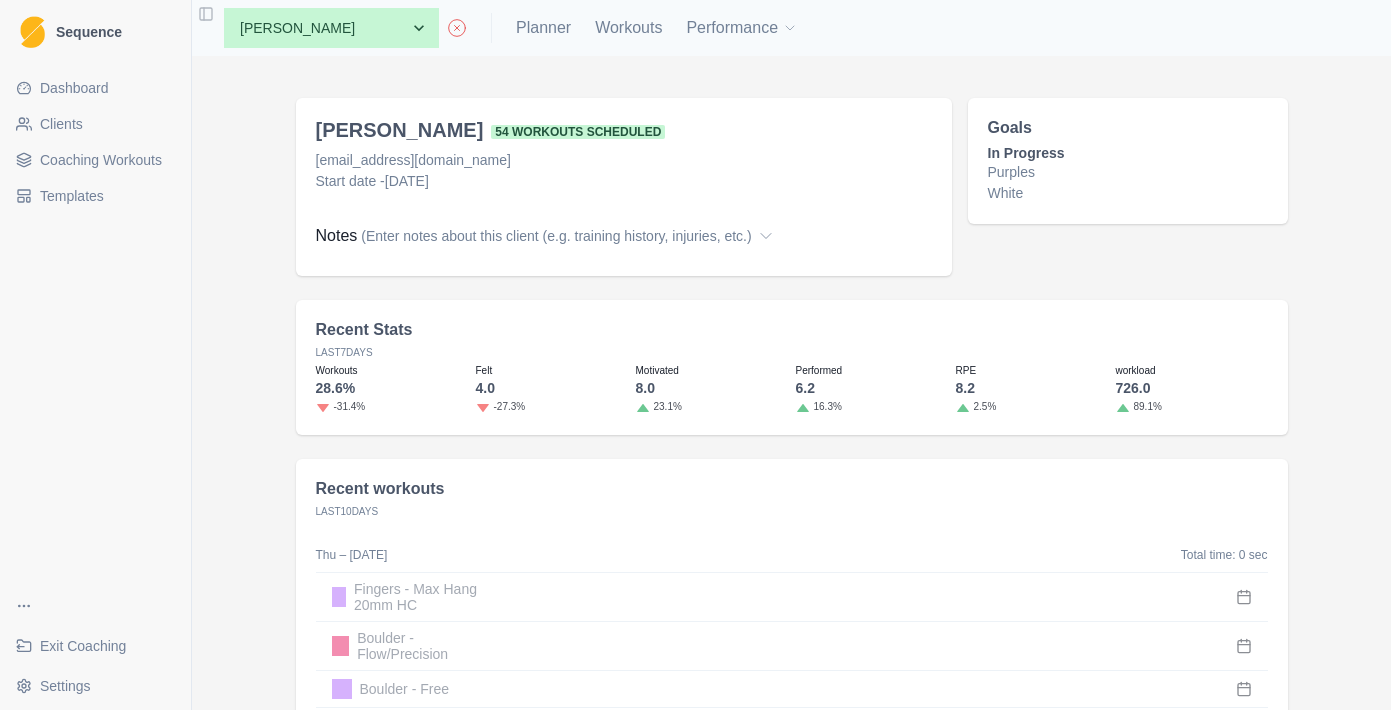 scroll, scrollTop: 295, scrollLeft: 0, axis: vertical 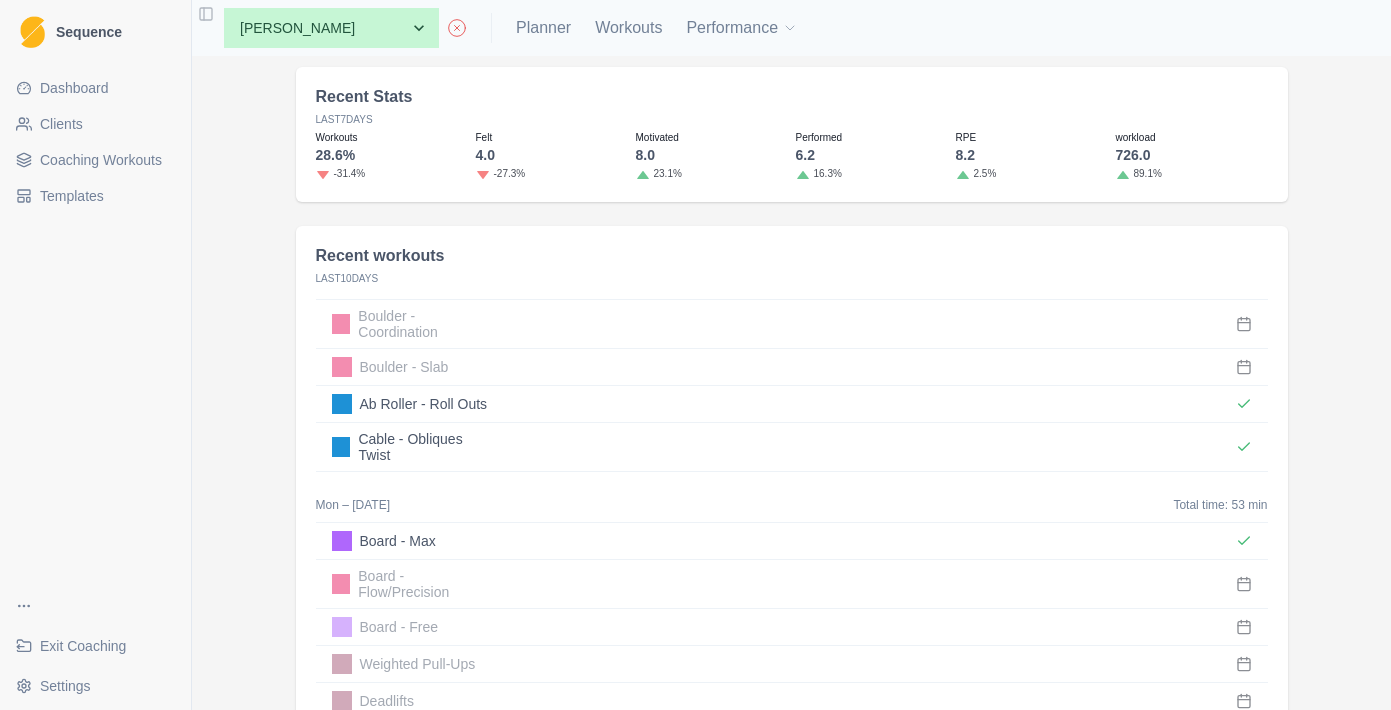 click on "Dashboard" at bounding box center [74, 88] 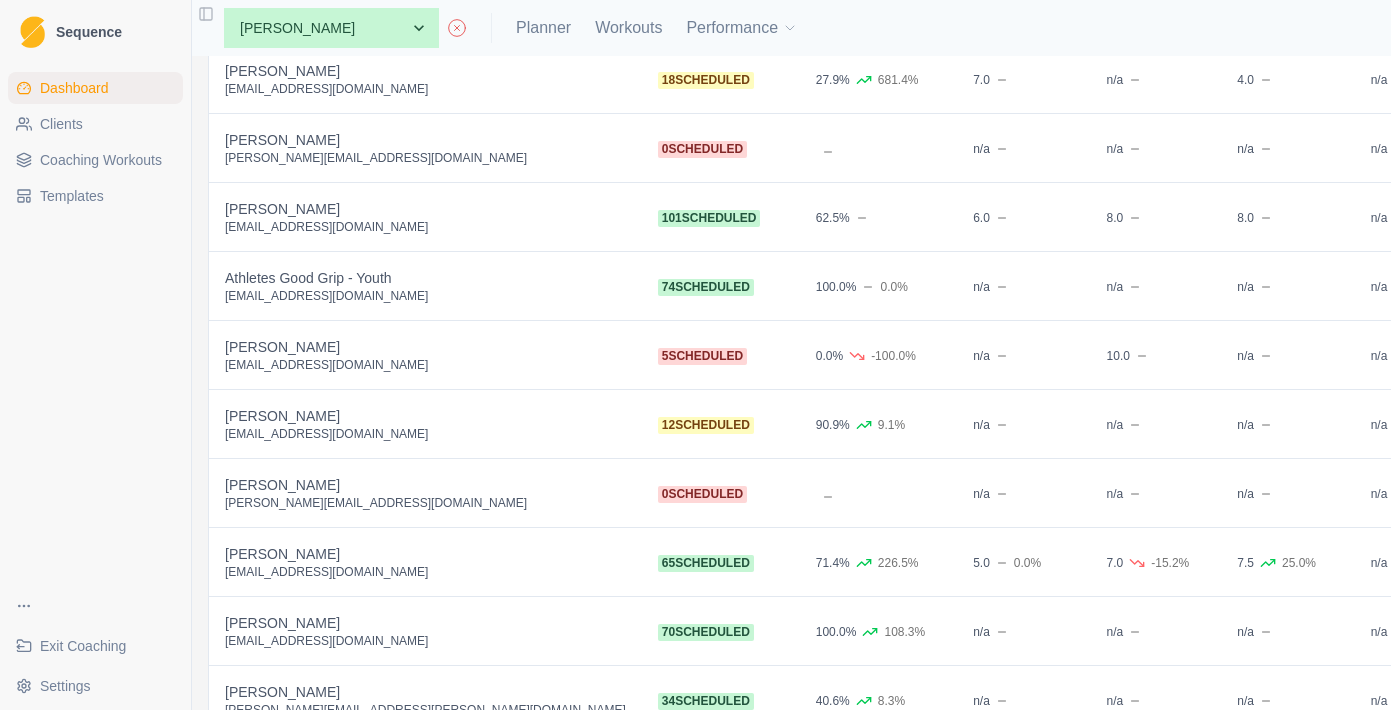 scroll, scrollTop: 0, scrollLeft: 0, axis: both 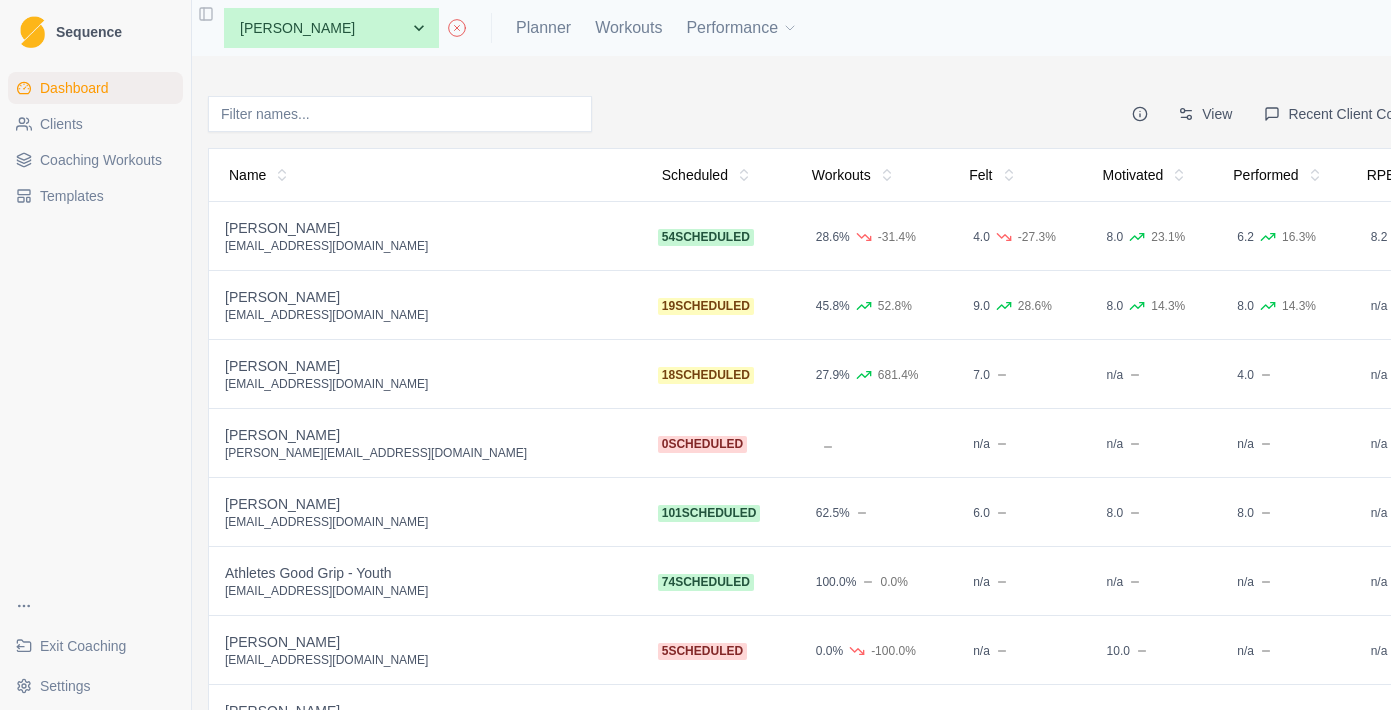 click on "Recent Client Comments" at bounding box center [1354, 114] 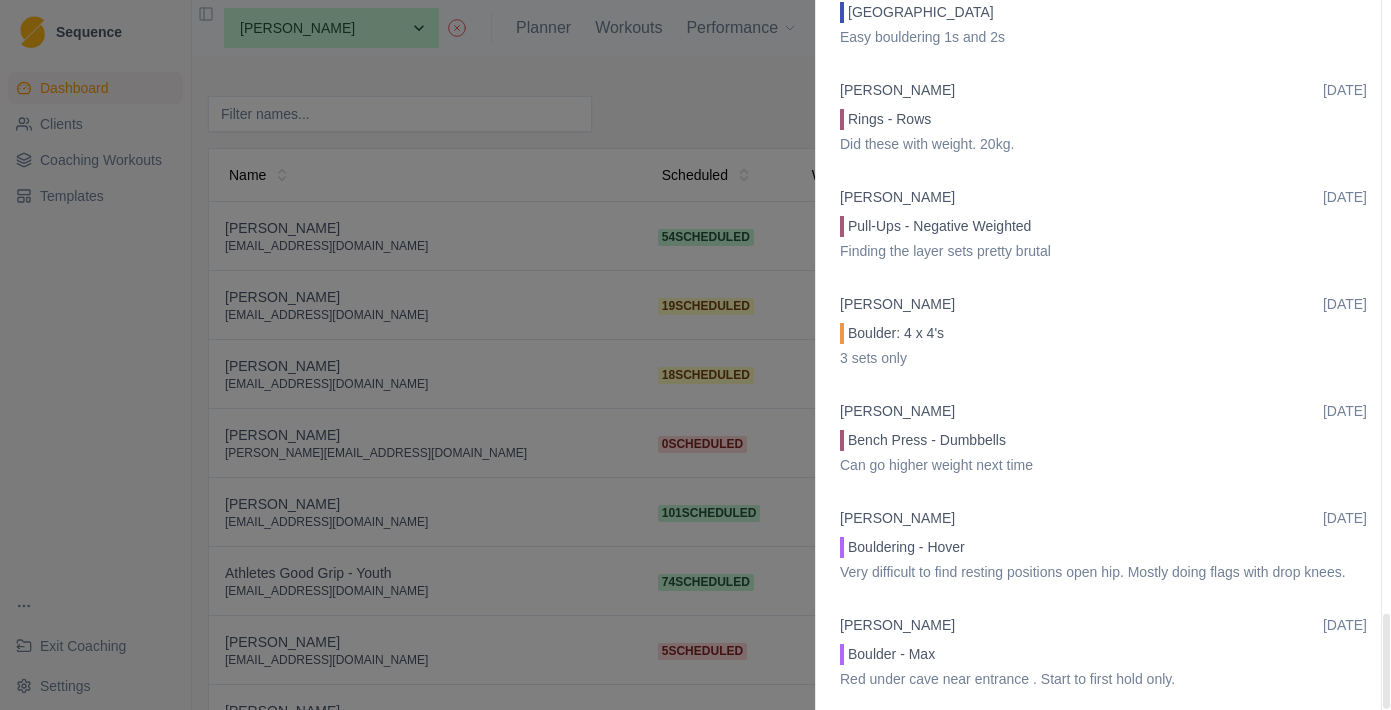 scroll, scrollTop: 4569, scrollLeft: 0, axis: vertical 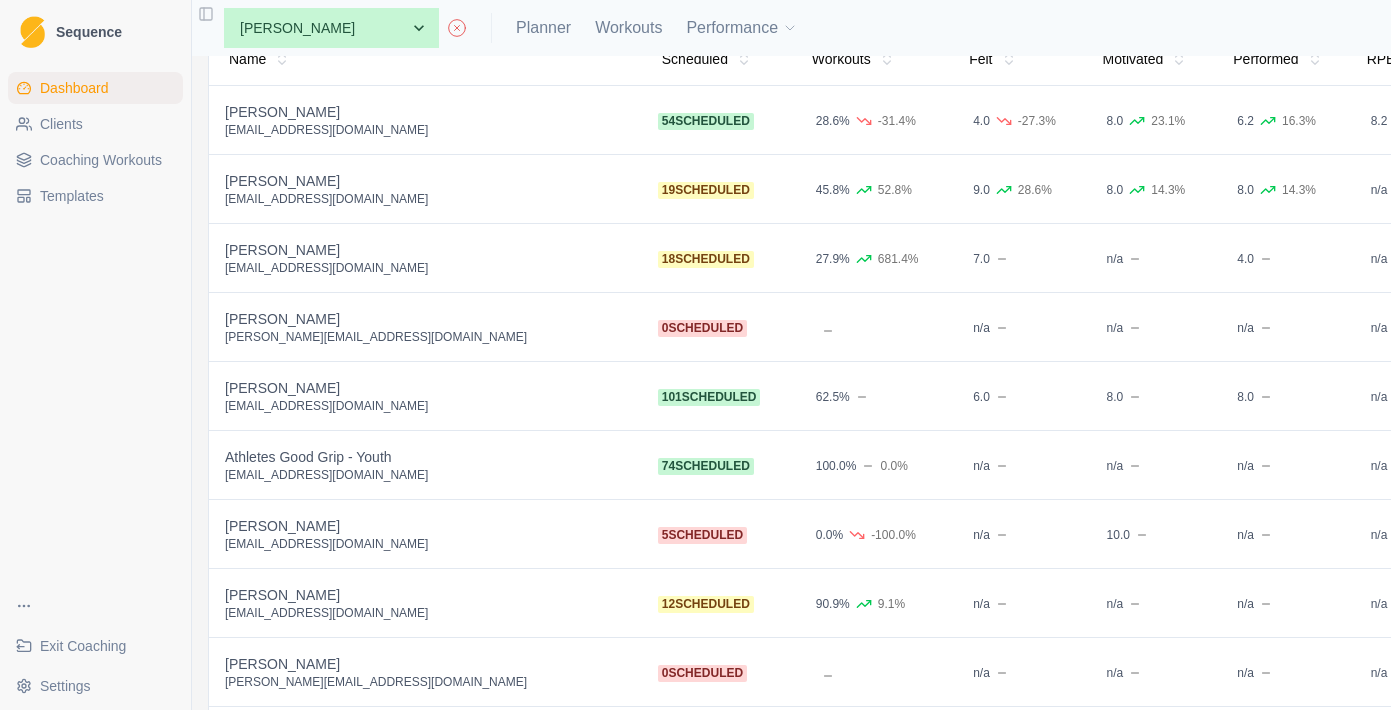 click on "[EMAIL_ADDRESS][DOMAIN_NAME]" at bounding box center (425, 268) 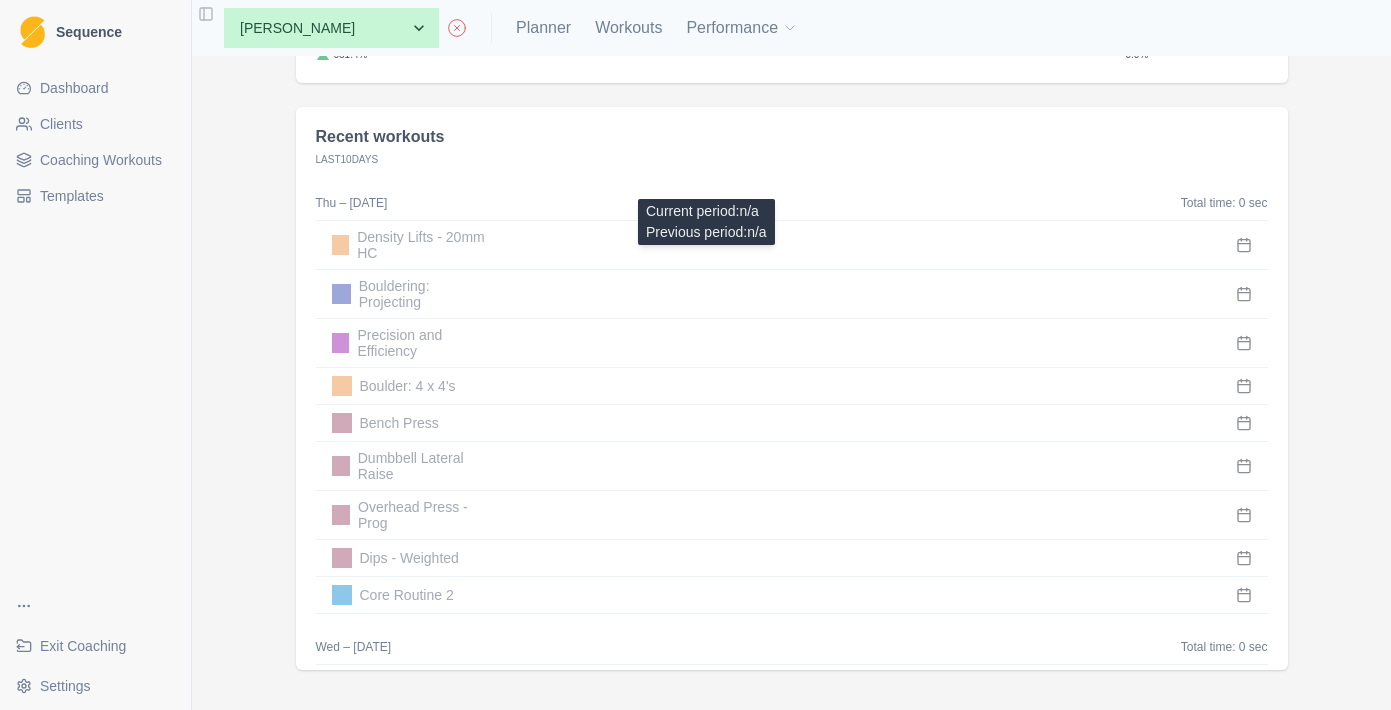 scroll, scrollTop: 466, scrollLeft: 0, axis: vertical 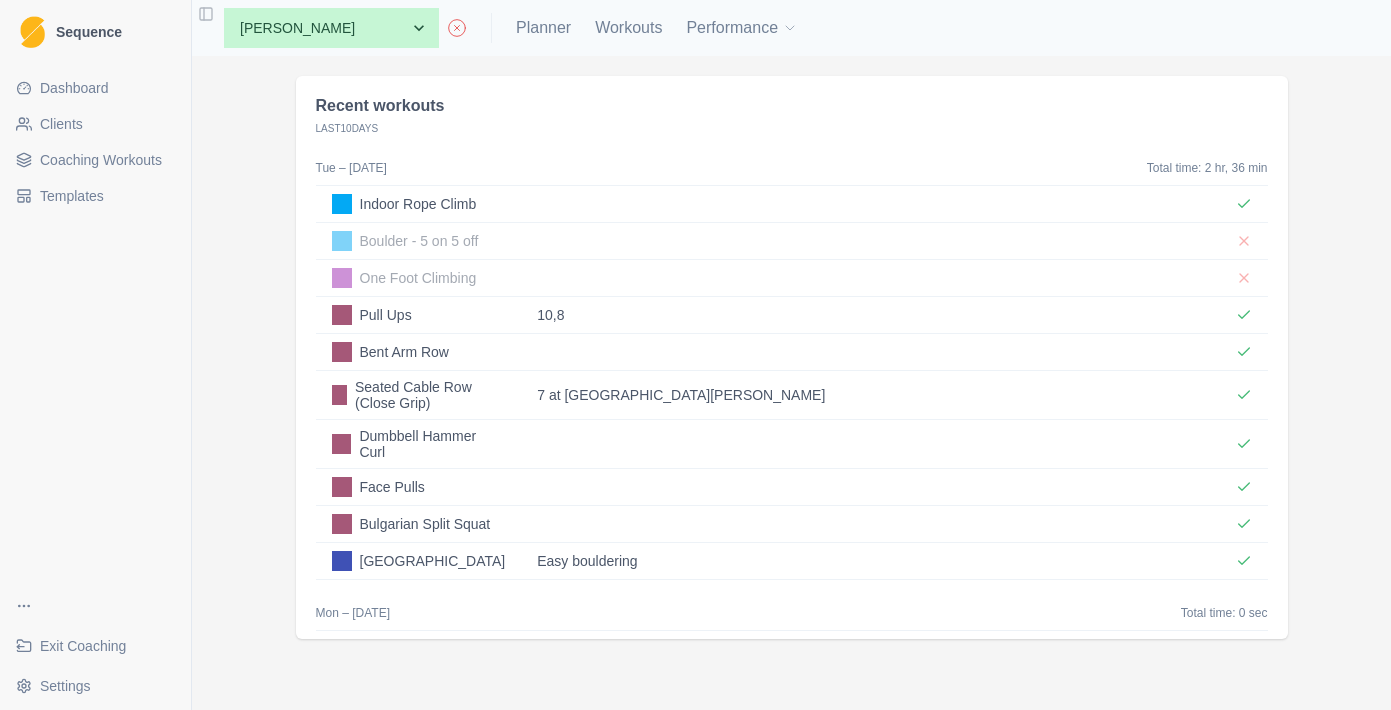 click on "None [PERSON_NAME] [PERSON_NAME] [PERSON_NAME] [PERSON_NAME] [PERSON_NAME] Athletes Good Grip - Youth [PERSON_NAME] [PERSON_NAME] [PERSON_NAME] [PERSON_NAME] [PERSON_NAME] [PERSON_NAME] [PERSON_NAME] [PERSON_NAME] [PERSON_NAME] [PERSON_NAME] [PERSON_NAME] [PERSON_NAME] [PERSON_NAME] [PERSON_NAME] [PERSON_NAME] Man Hin [PERSON_NAME] [PERSON_NAME] [PERSON_NAME] [PERSON_NAME] [PERSON_NAME] Planner Workouts Performance" at bounding box center (791, 28) 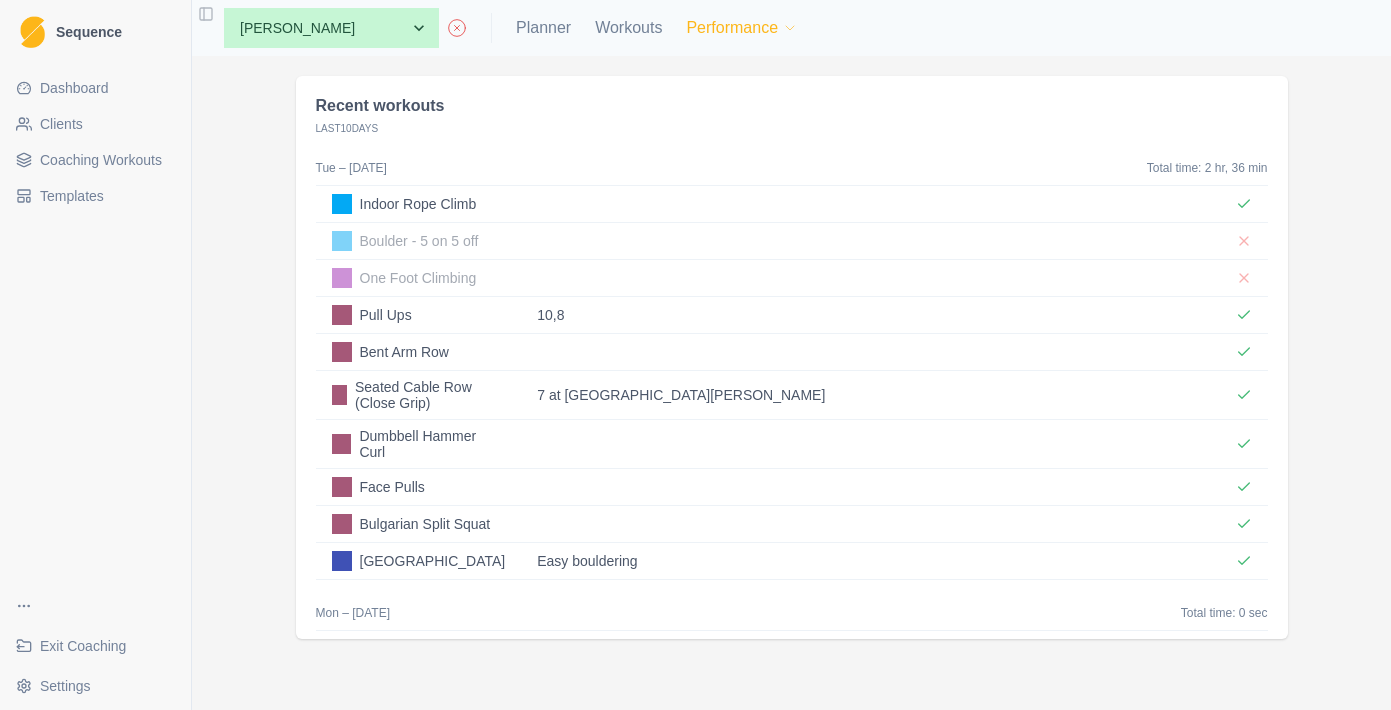 click on "Performance" at bounding box center [742, 28] 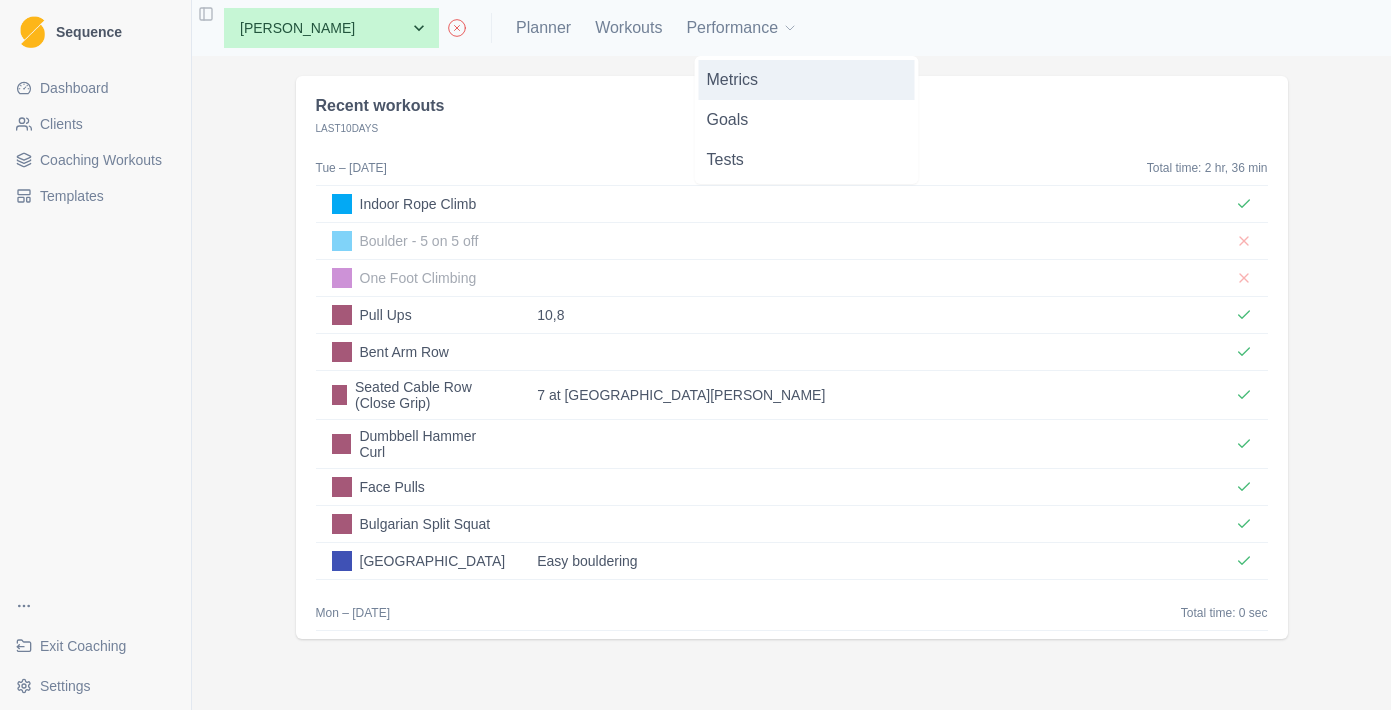click on "Metrics" at bounding box center (807, 80) 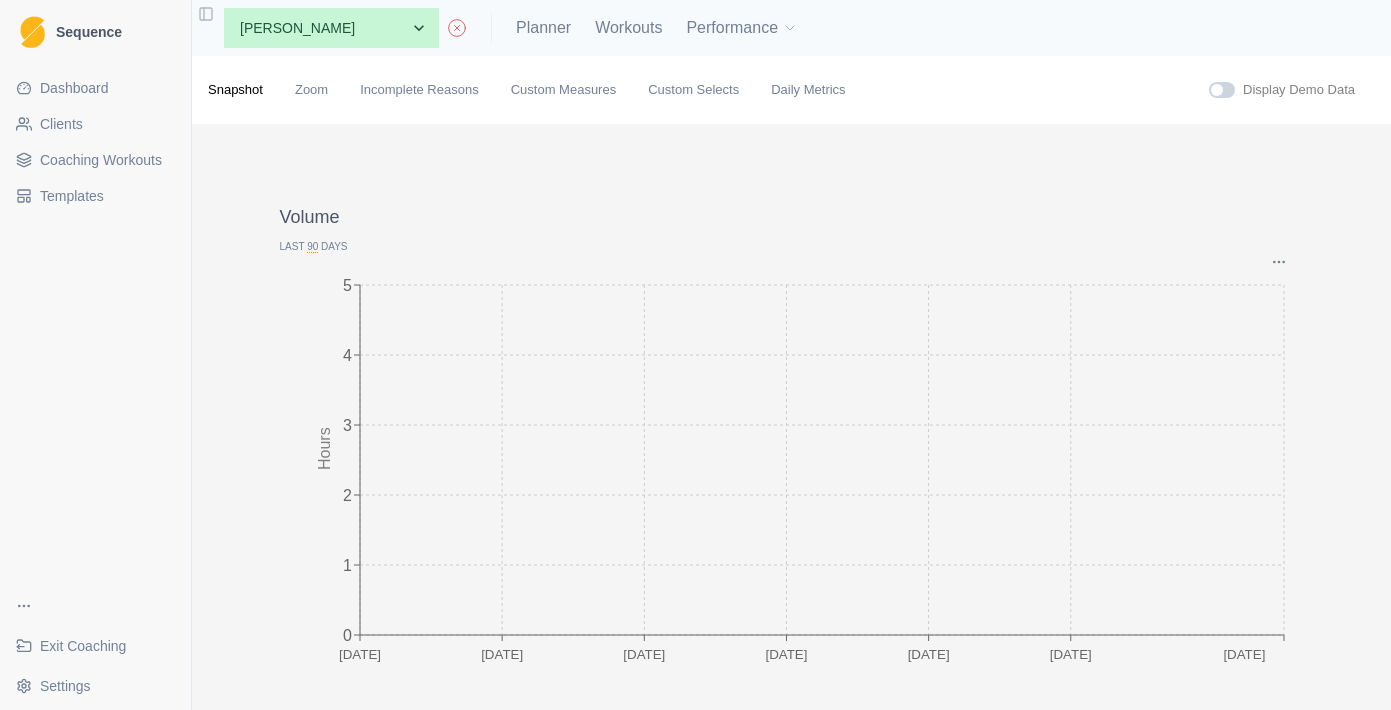 scroll, scrollTop: 0, scrollLeft: 0, axis: both 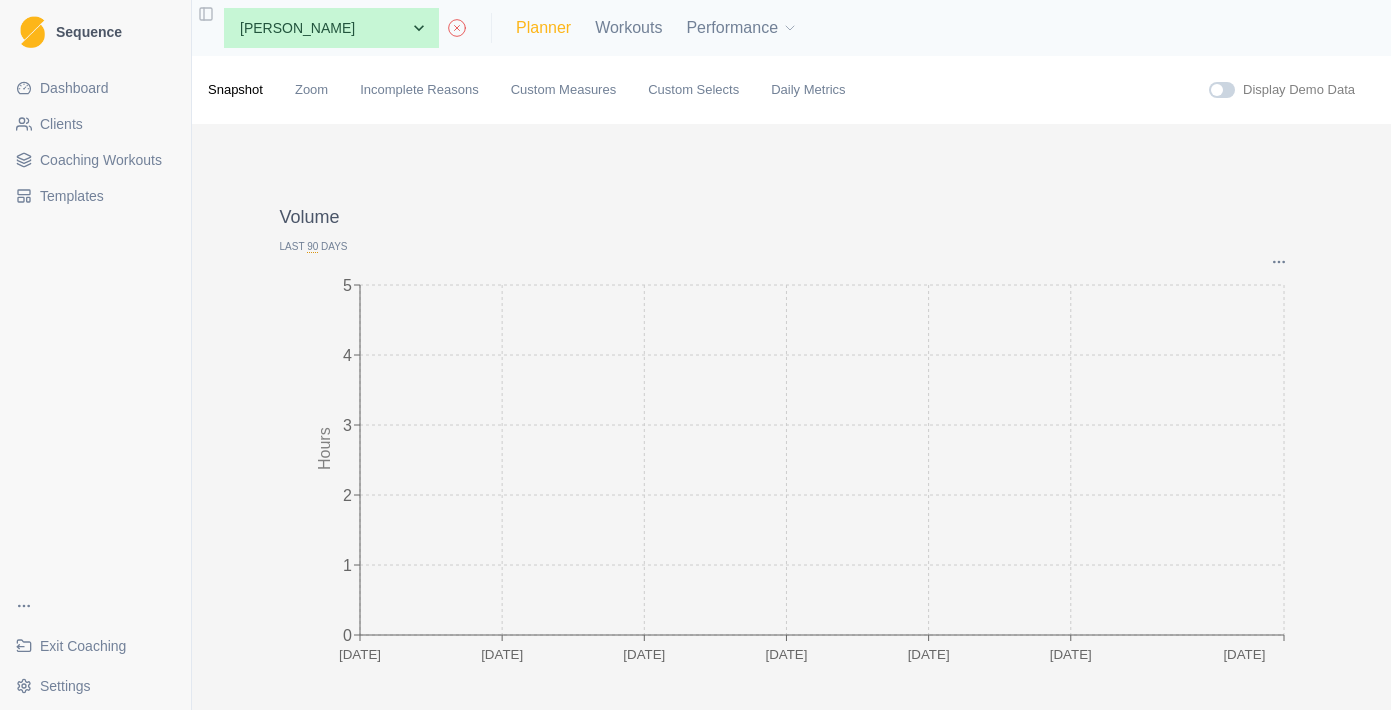 click on "Planner" at bounding box center [543, 28] 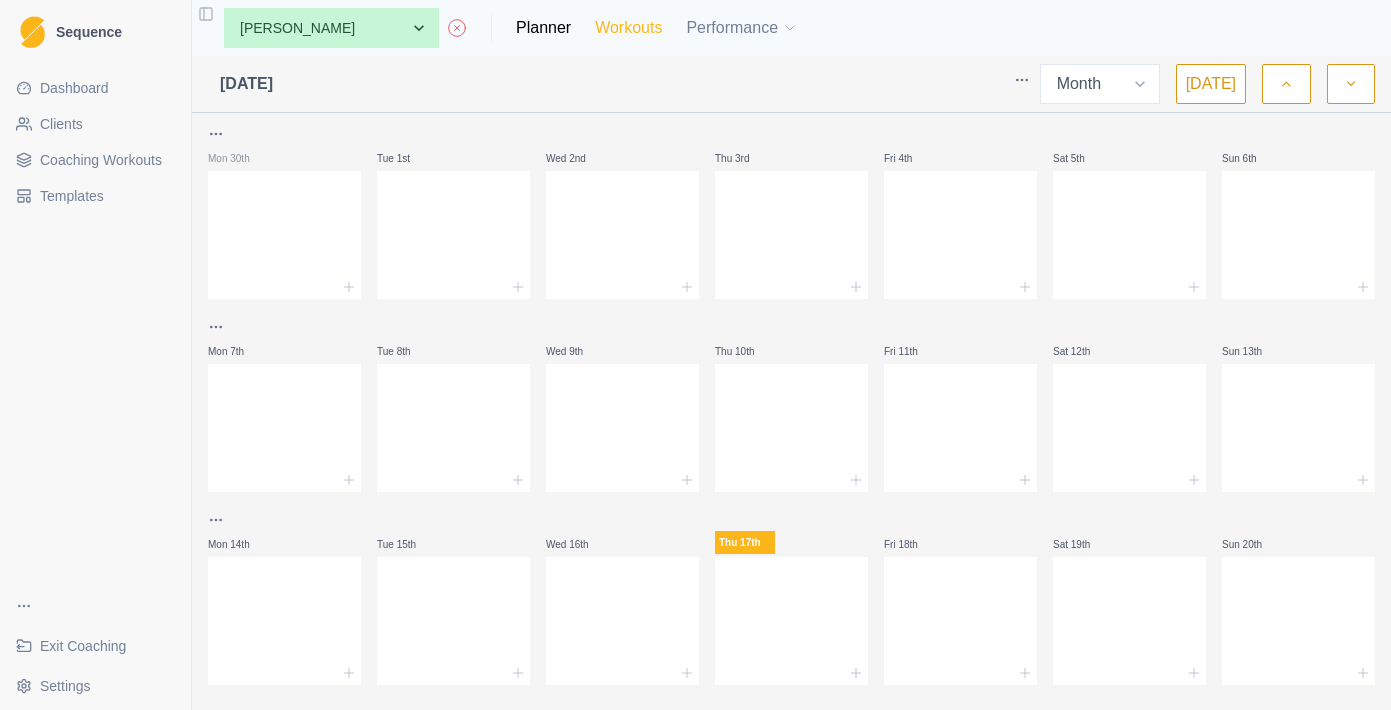 click on "Workouts" at bounding box center (628, 28) 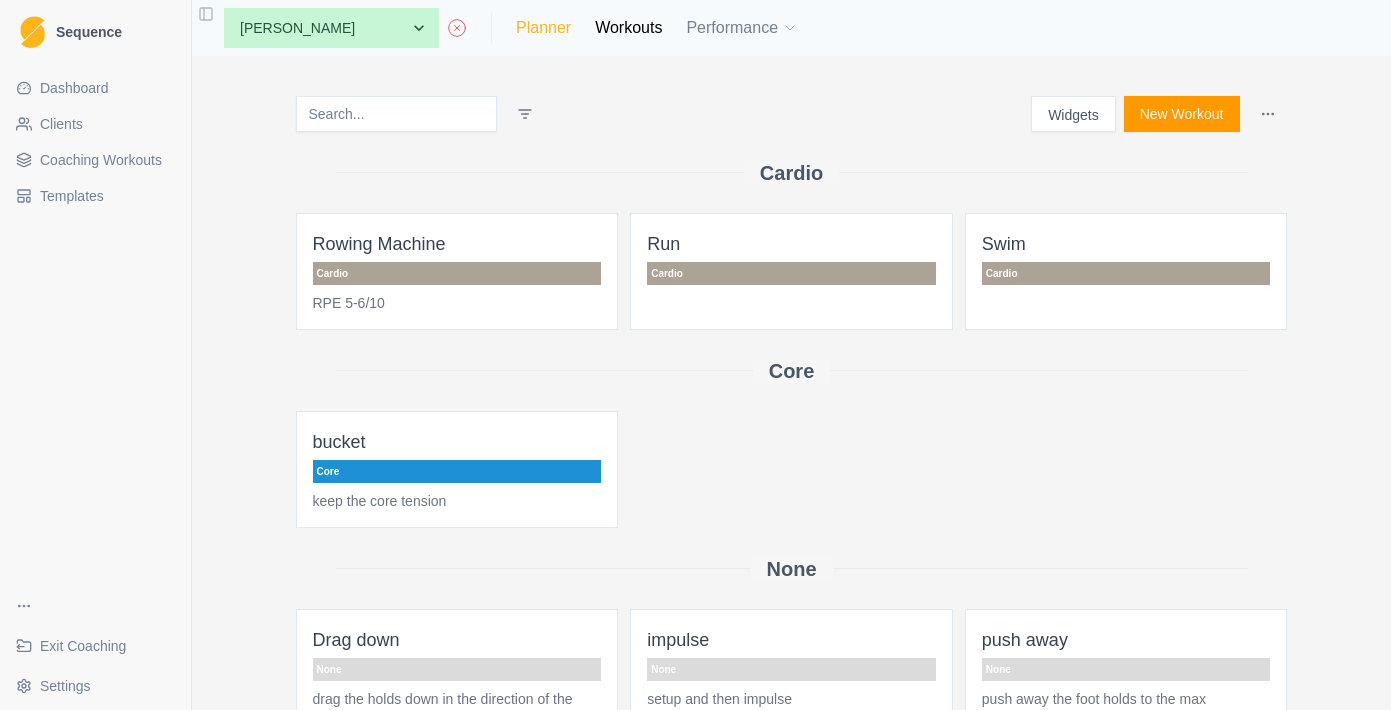click on "Planner" at bounding box center (543, 28) 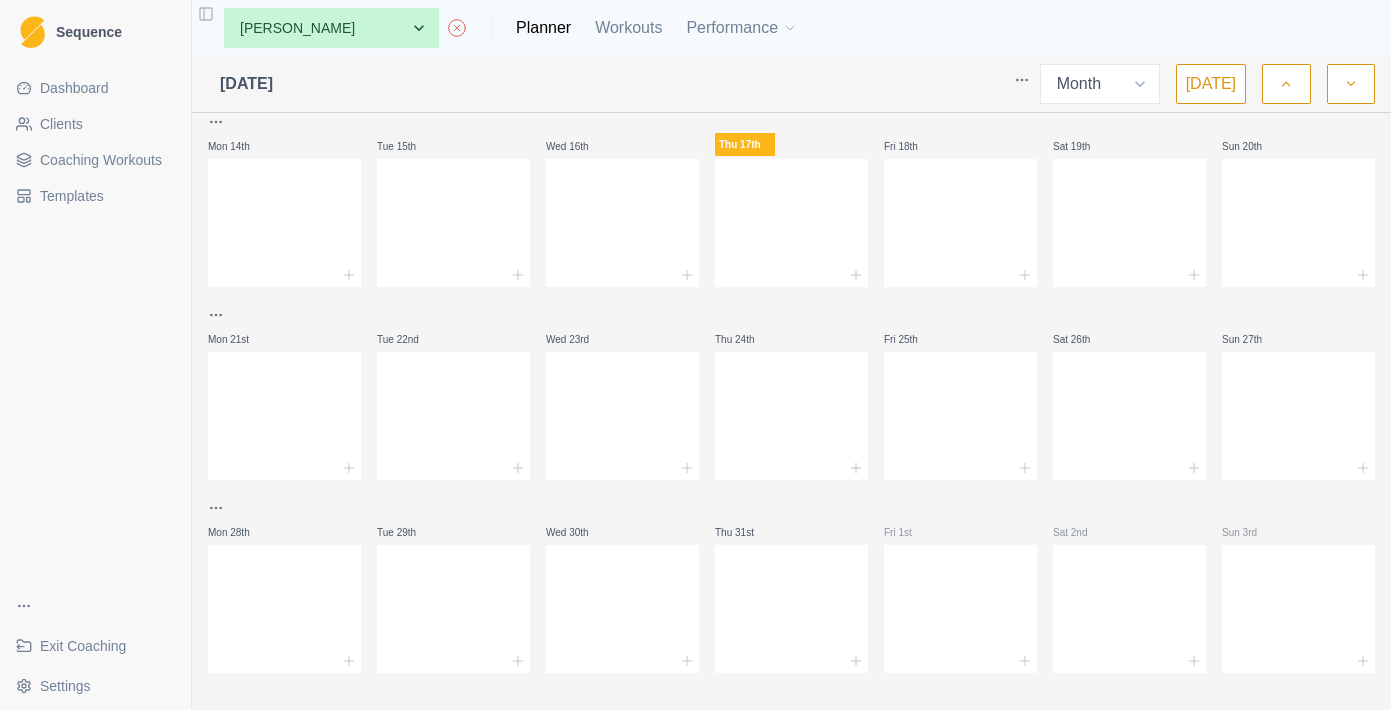 scroll, scrollTop: 397, scrollLeft: 0, axis: vertical 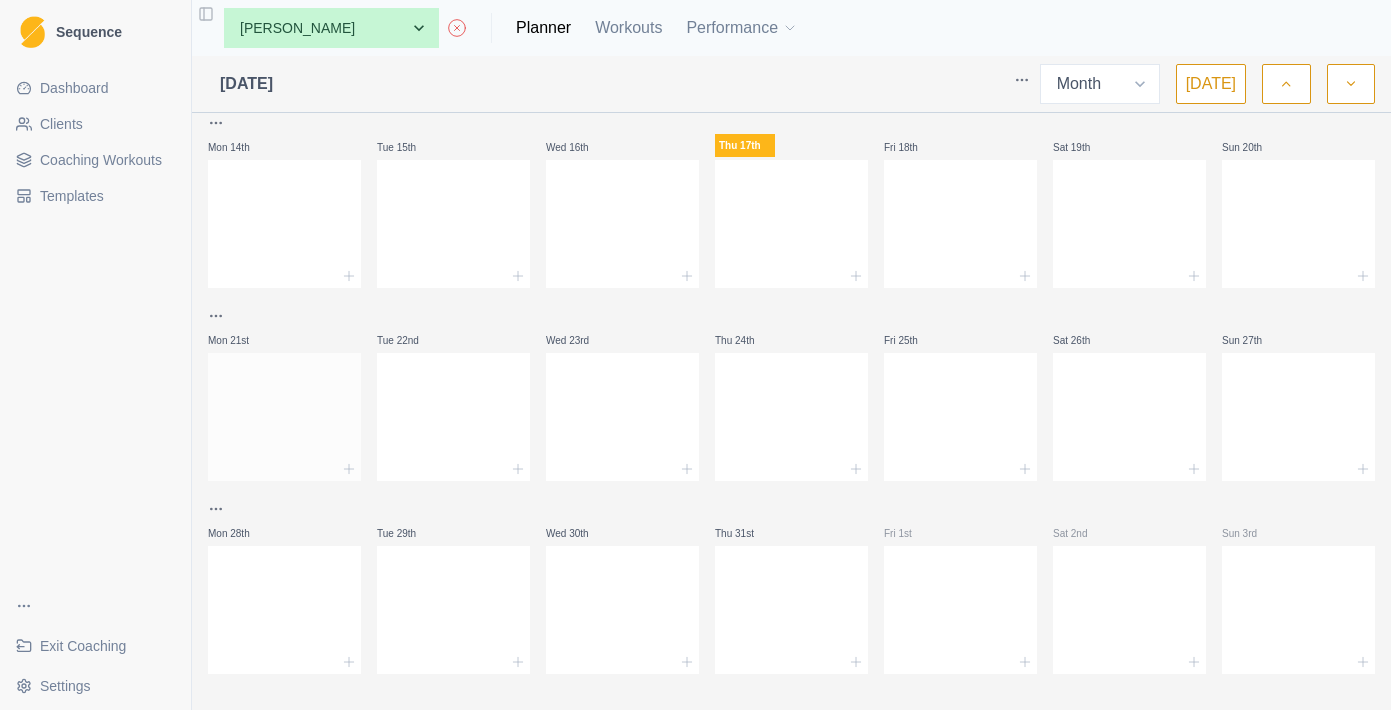 click at bounding box center [284, 413] 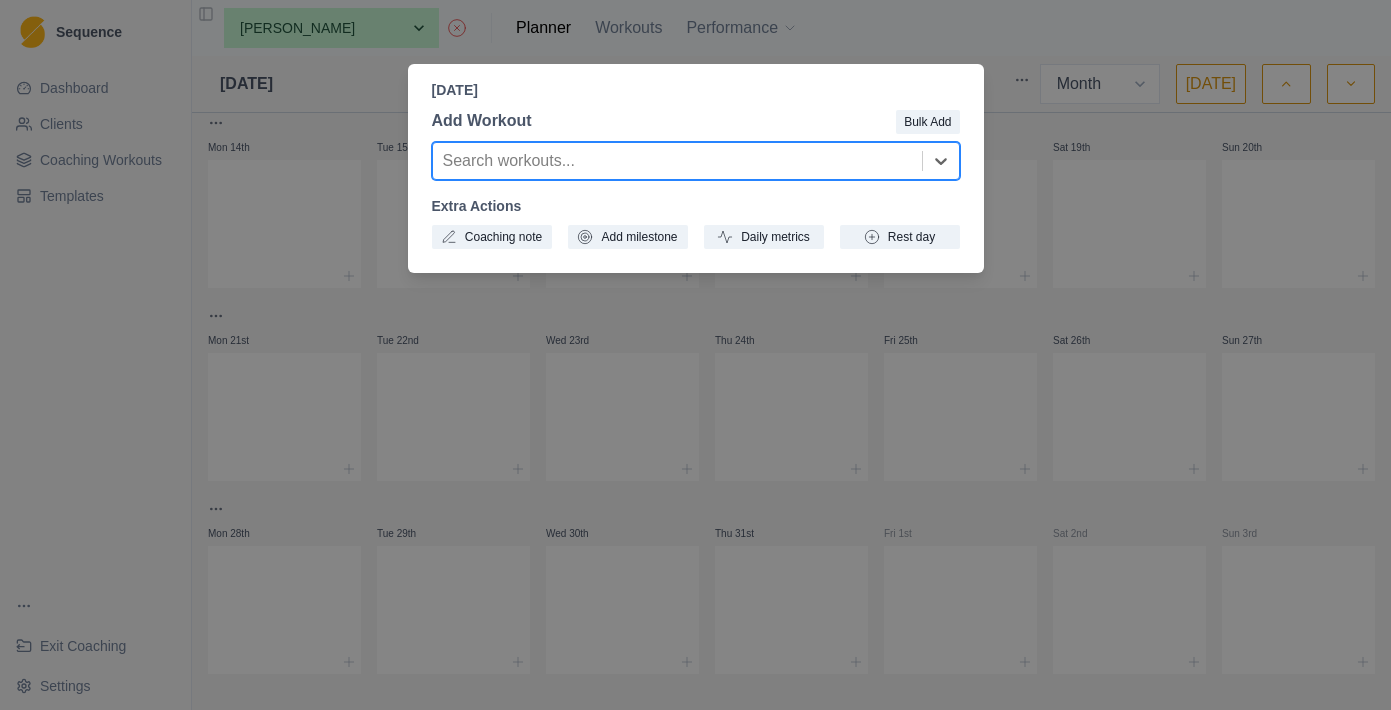 click on "[DATE] Add Workout Bulk Add option , selected. Select is focused ,type to refine list, press Down to open the menu,  Search workouts... Extra Actions Coaching note Add milestone Daily metrics Rest day" at bounding box center (695, 355) 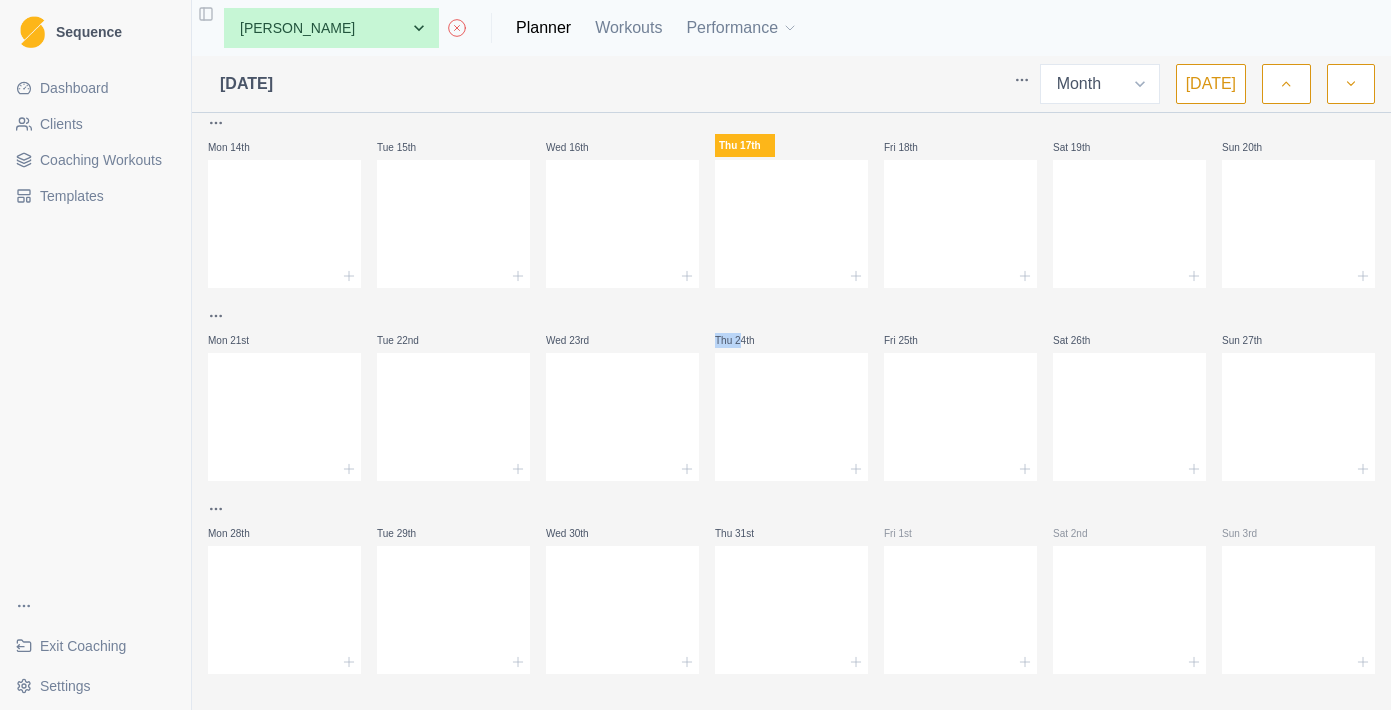 drag, startPoint x: 708, startPoint y: 341, endPoint x: 744, endPoint y: 341, distance: 36 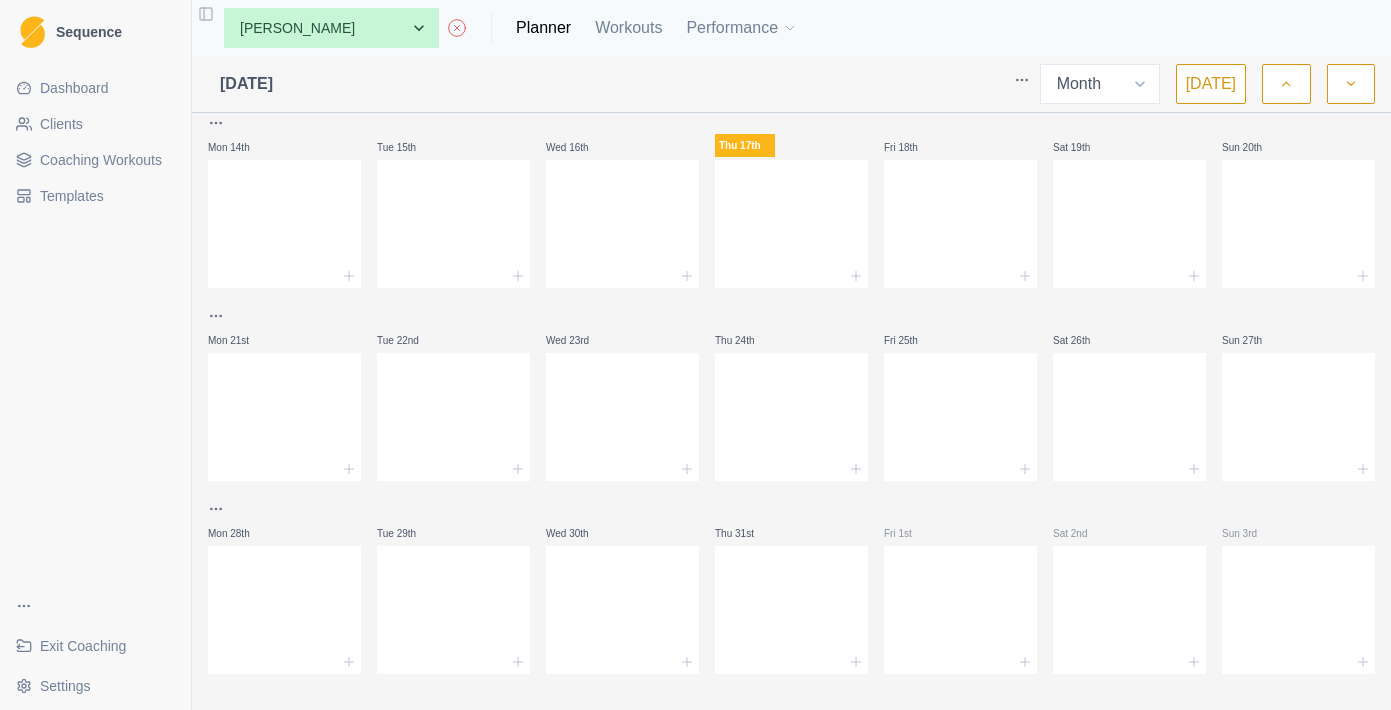 click on "Wed 23rd" at bounding box center [622, 340] 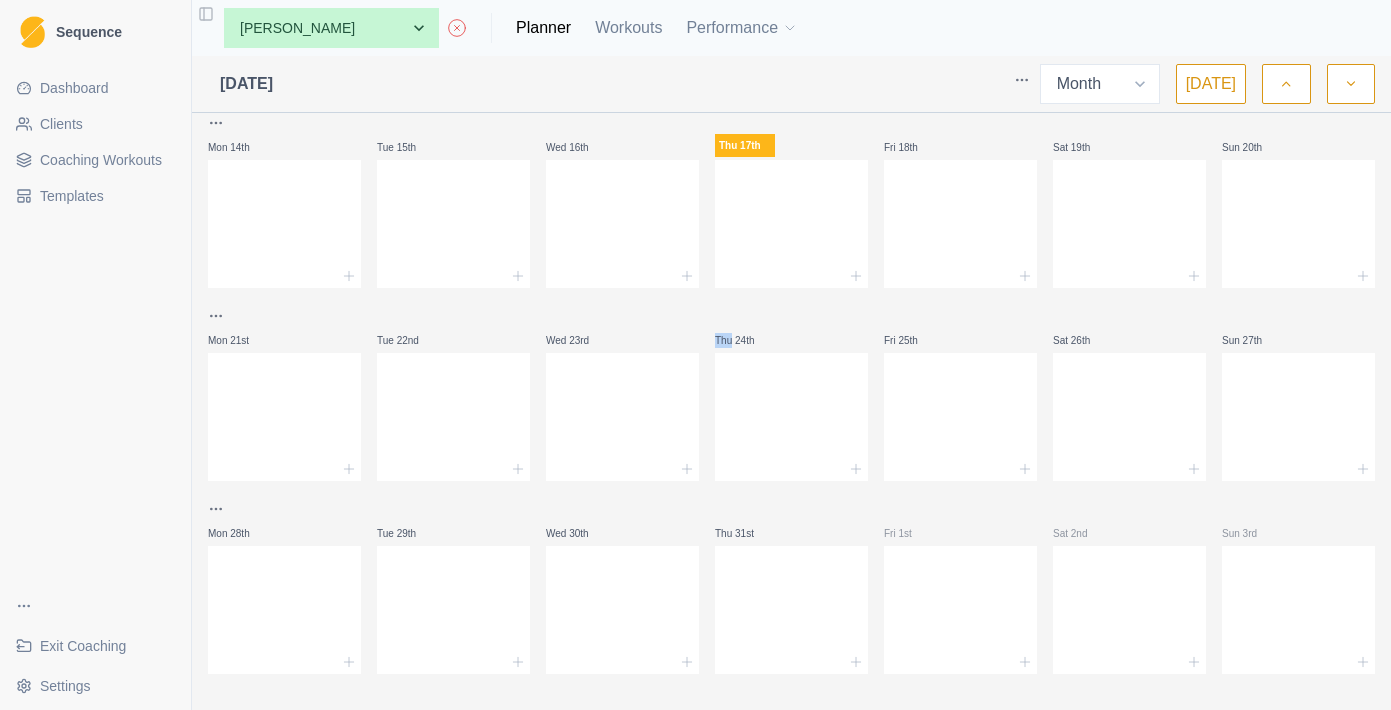 click on "Thu 24th" at bounding box center [745, 340] 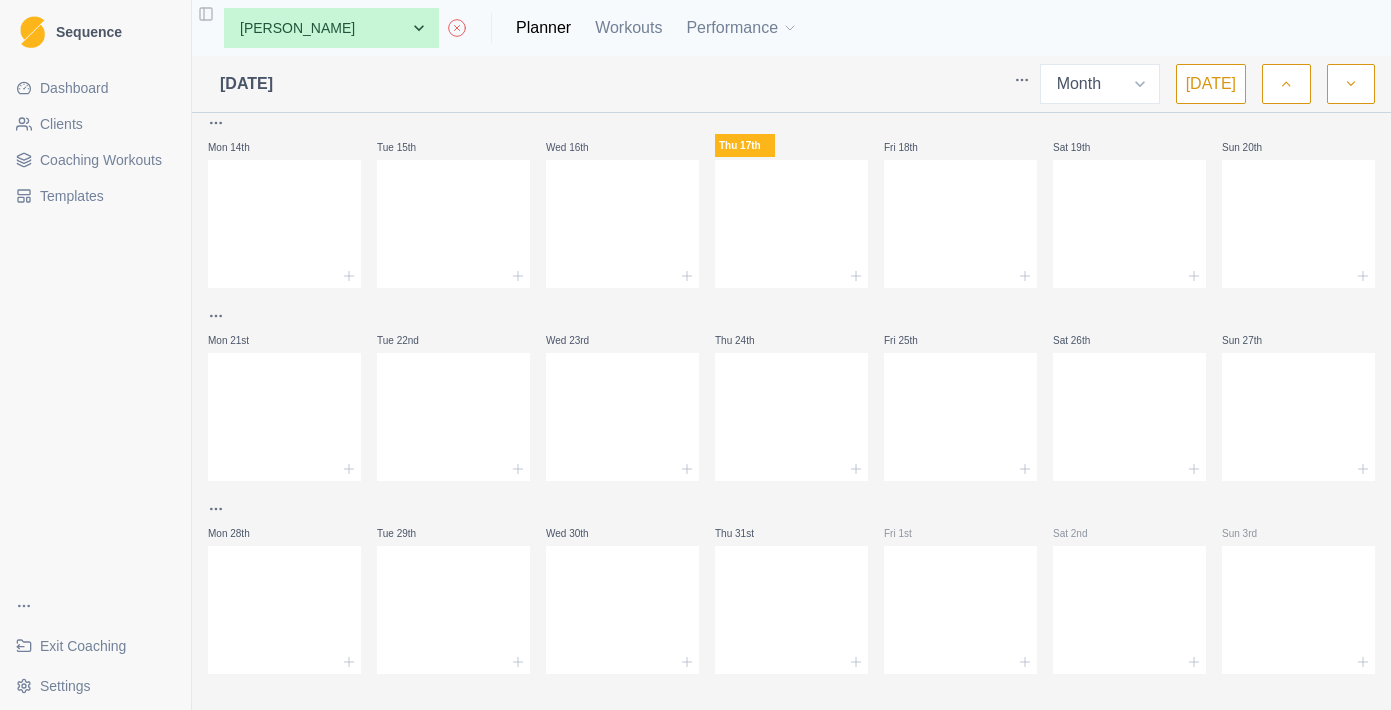 click on "Thu 24th" at bounding box center [791, 340] 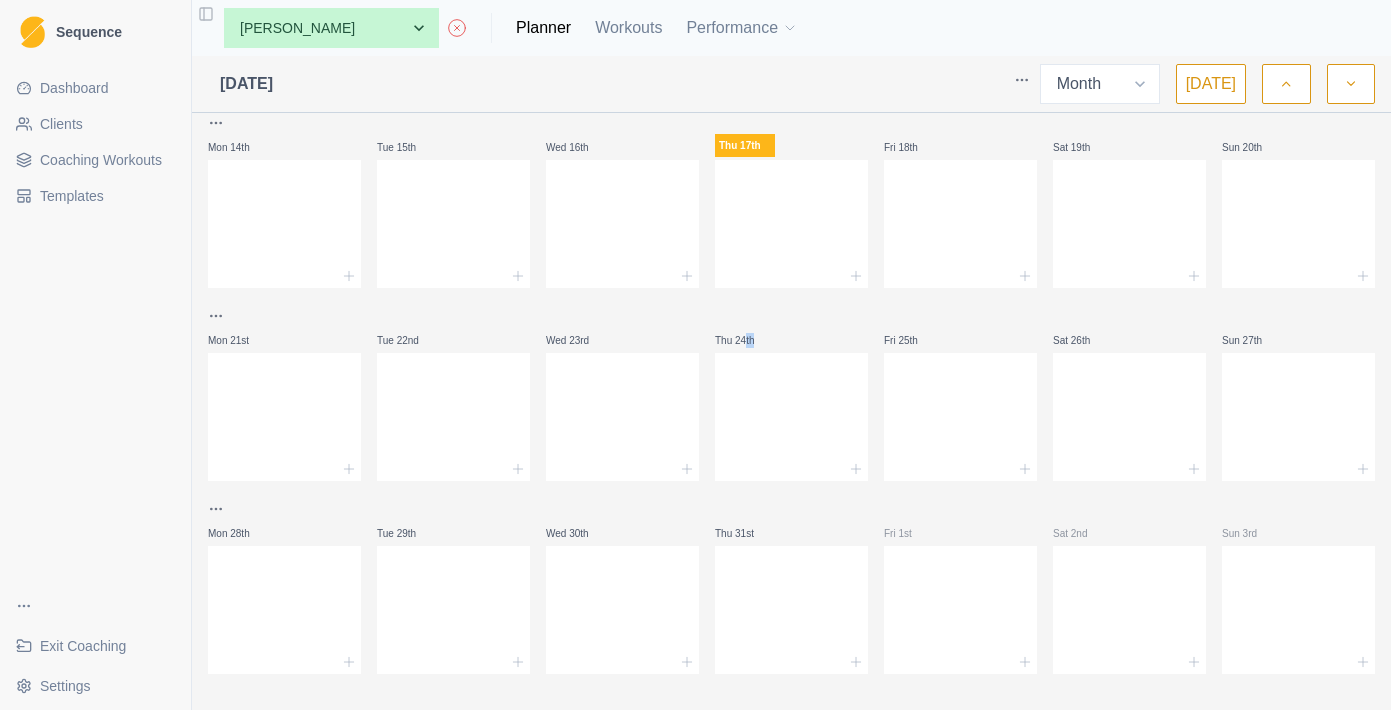 drag, startPoint x: 763, startPoint y: 345, endPoint x: 747, endPoint y: 337, distance: 17.888544 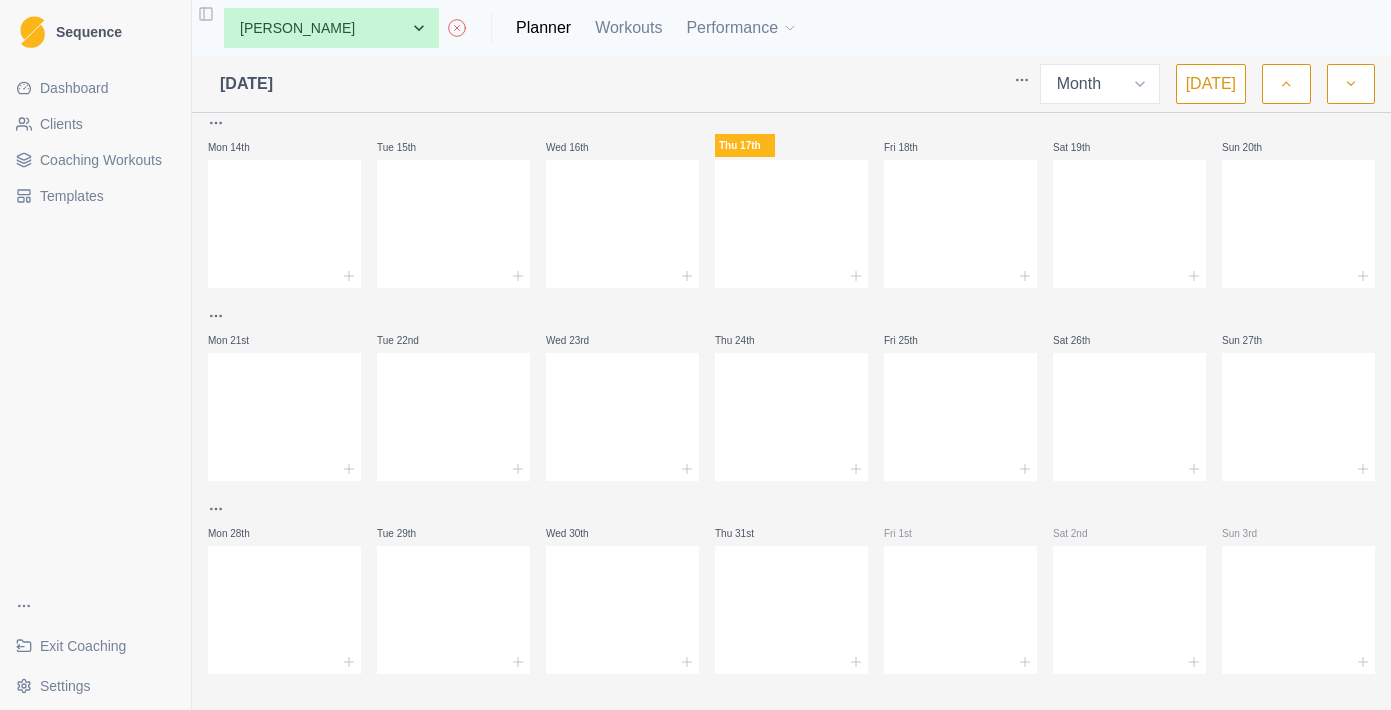 click on "Thu 24th" at bounding box center [791, 340] 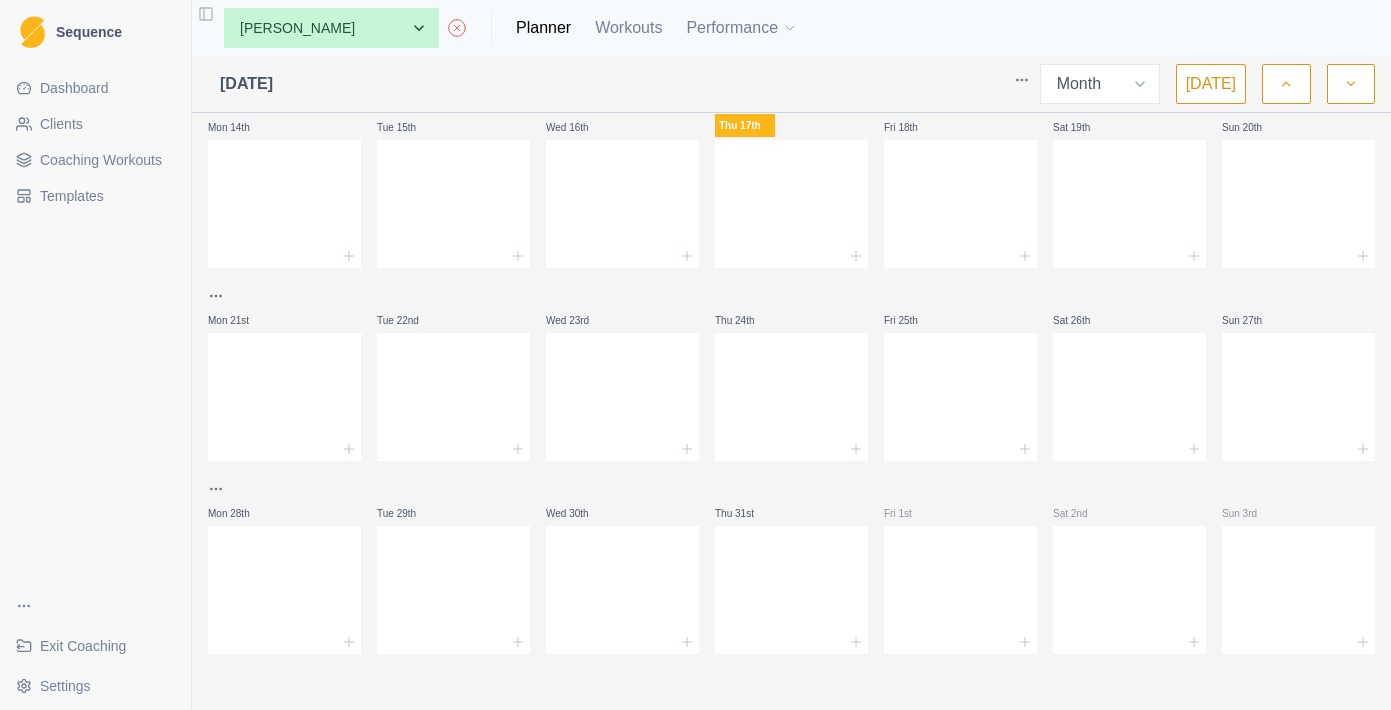 scroll, scrollTop: 417, scrollLeft: 0, axis: vertical 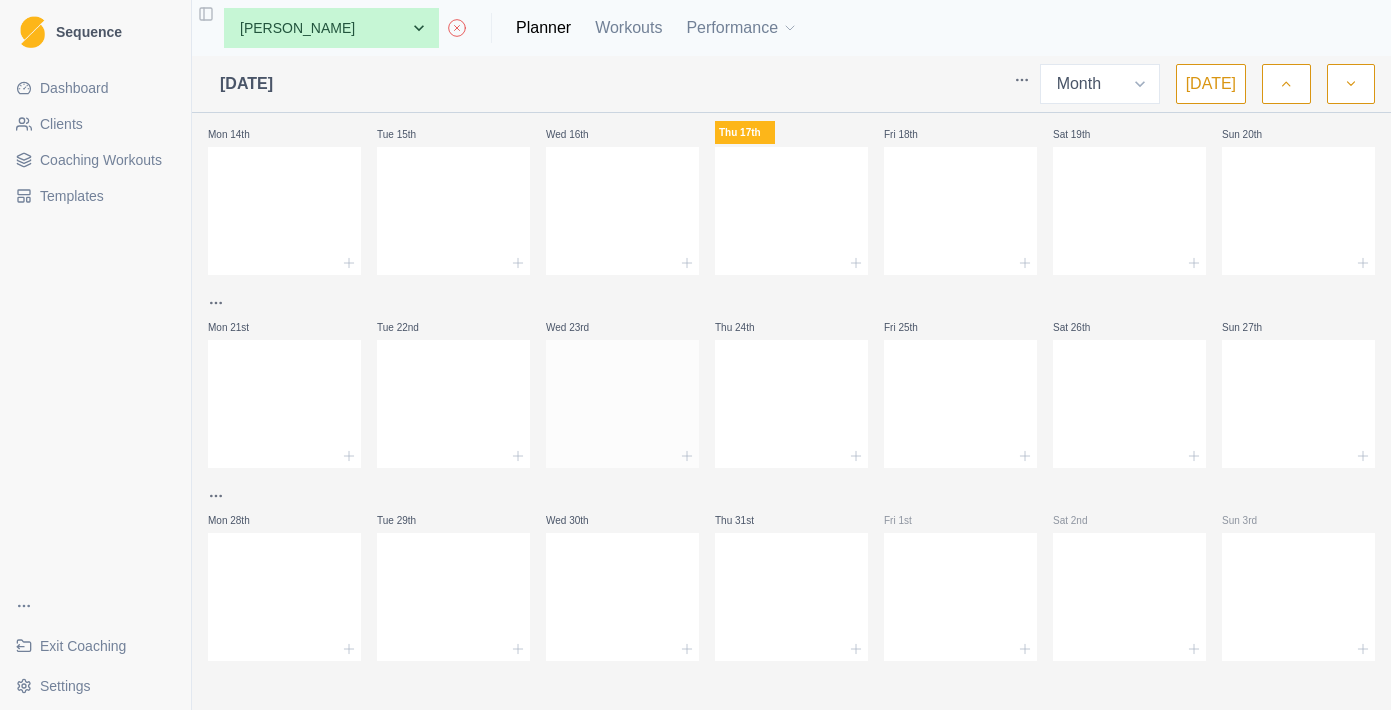 click at bounding box center [622, 400] 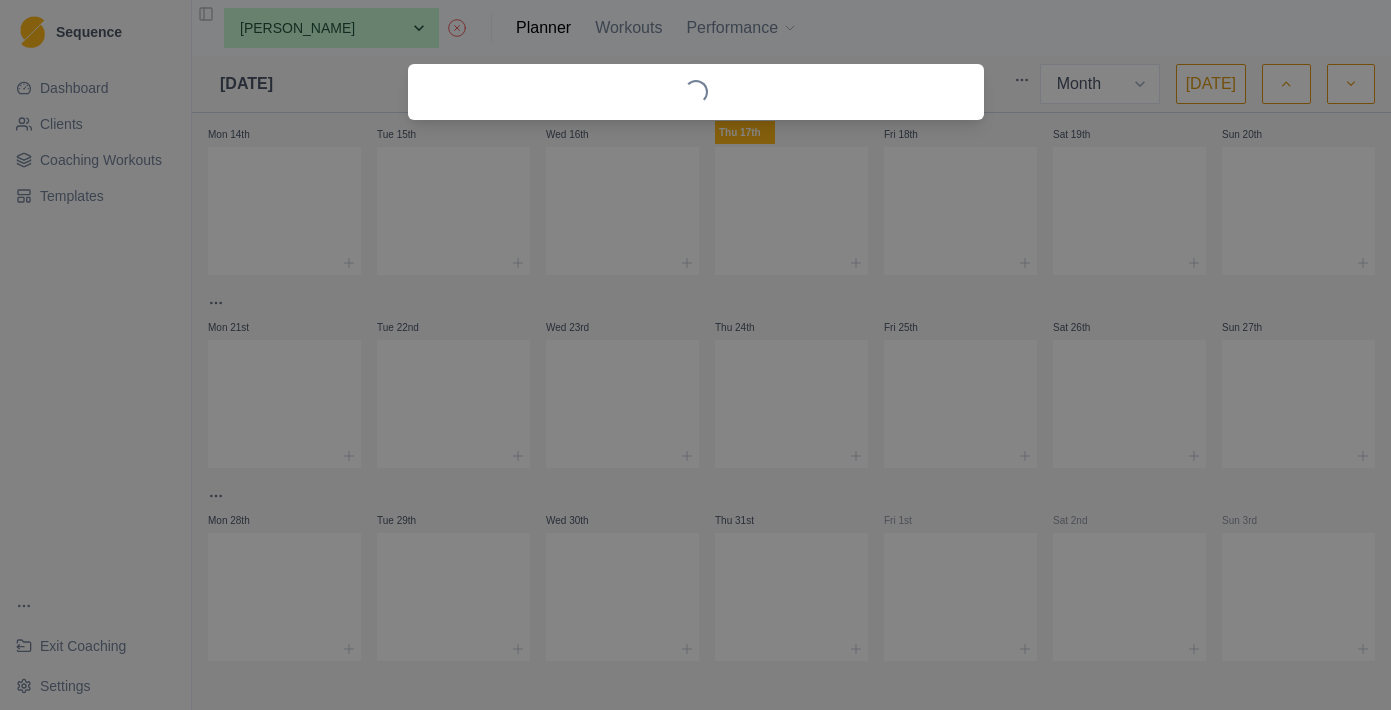 click on "Loading..." at bounding box center [695, 355] 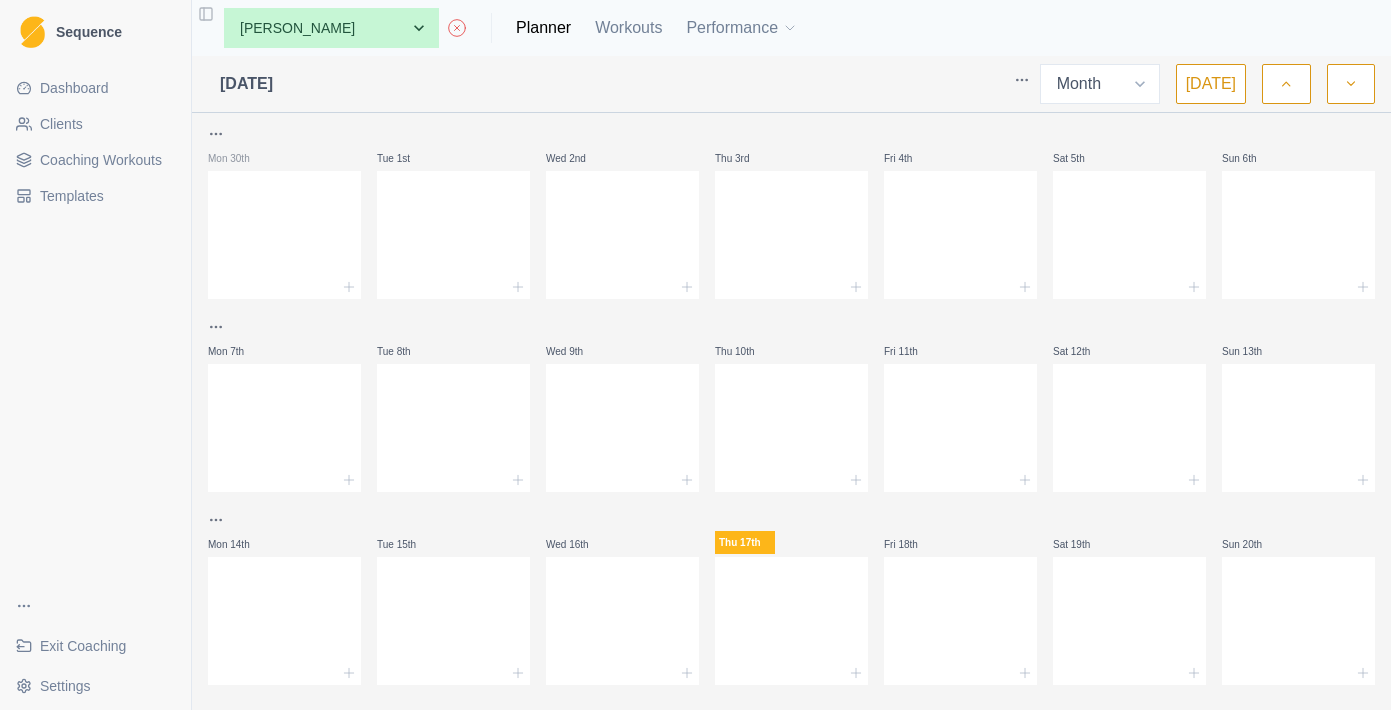 scroll, scrollTop: 0, scrollLeft: 0, axis: both 